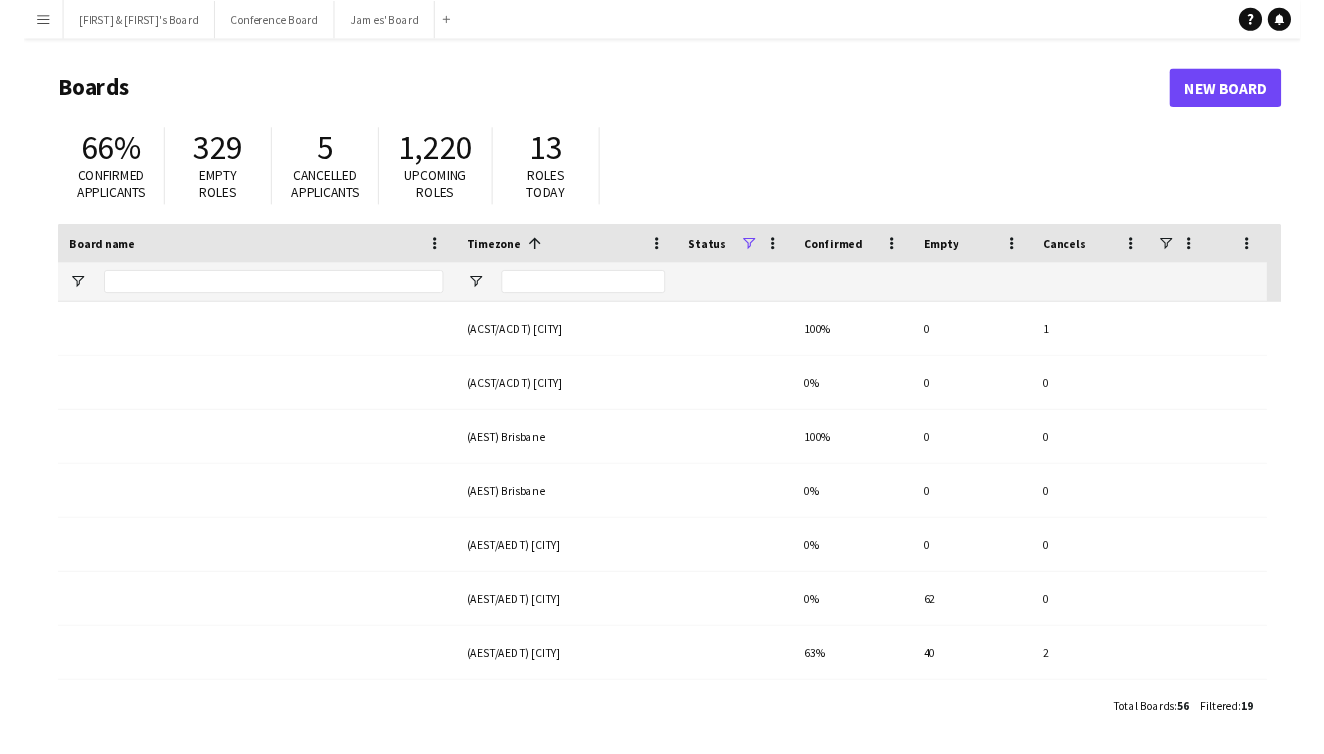 scroll, scrollTop: 0, scrollLeft: 0, axis: both 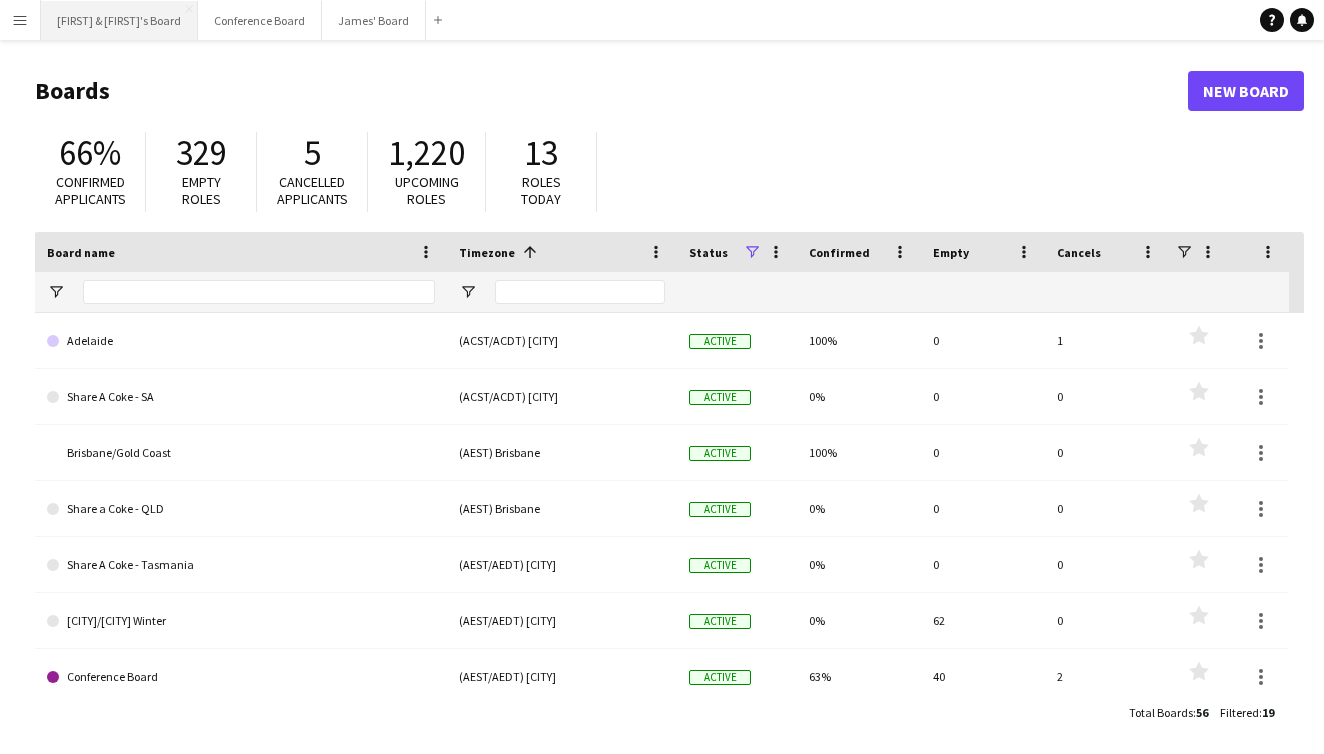 click on "[FIRST] & [FIRST]'s Board
Close" at bounding box center (119, 20) 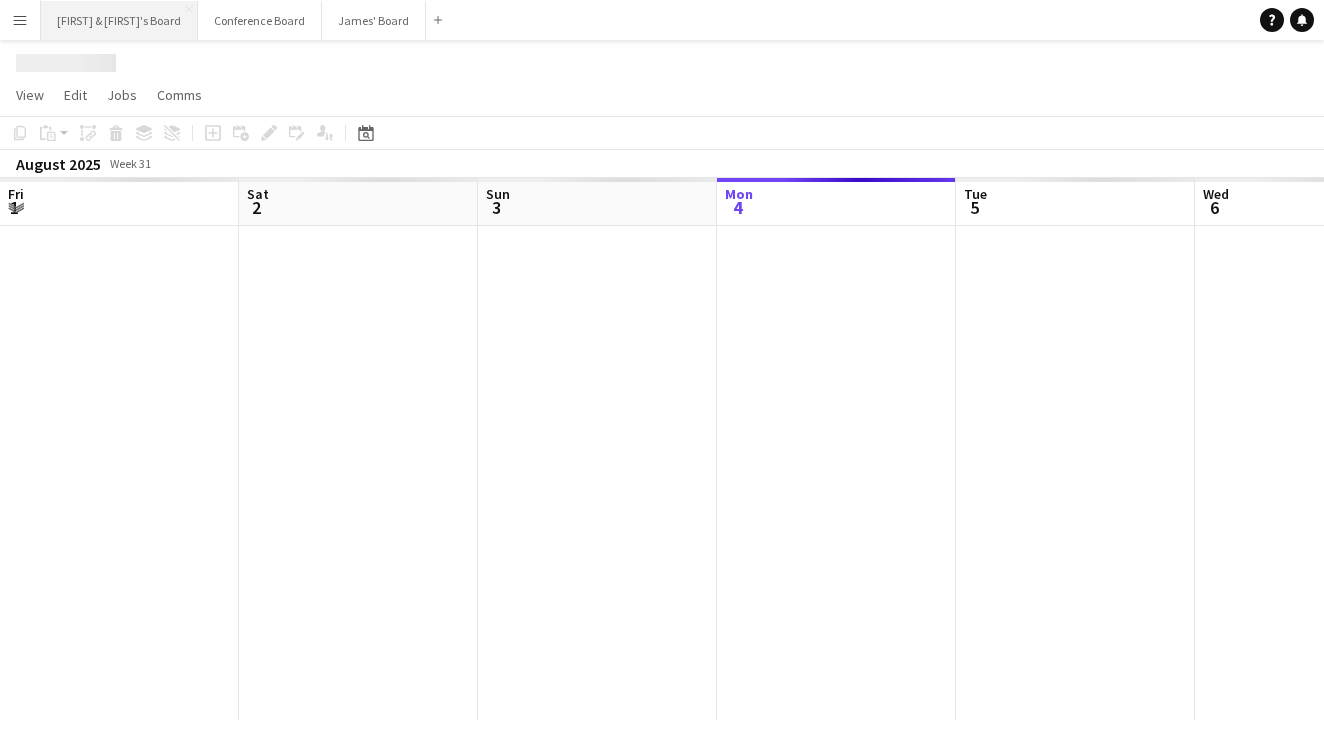 scroll, scrollTop: 0, scrollLeft: 478, axis: horizontal 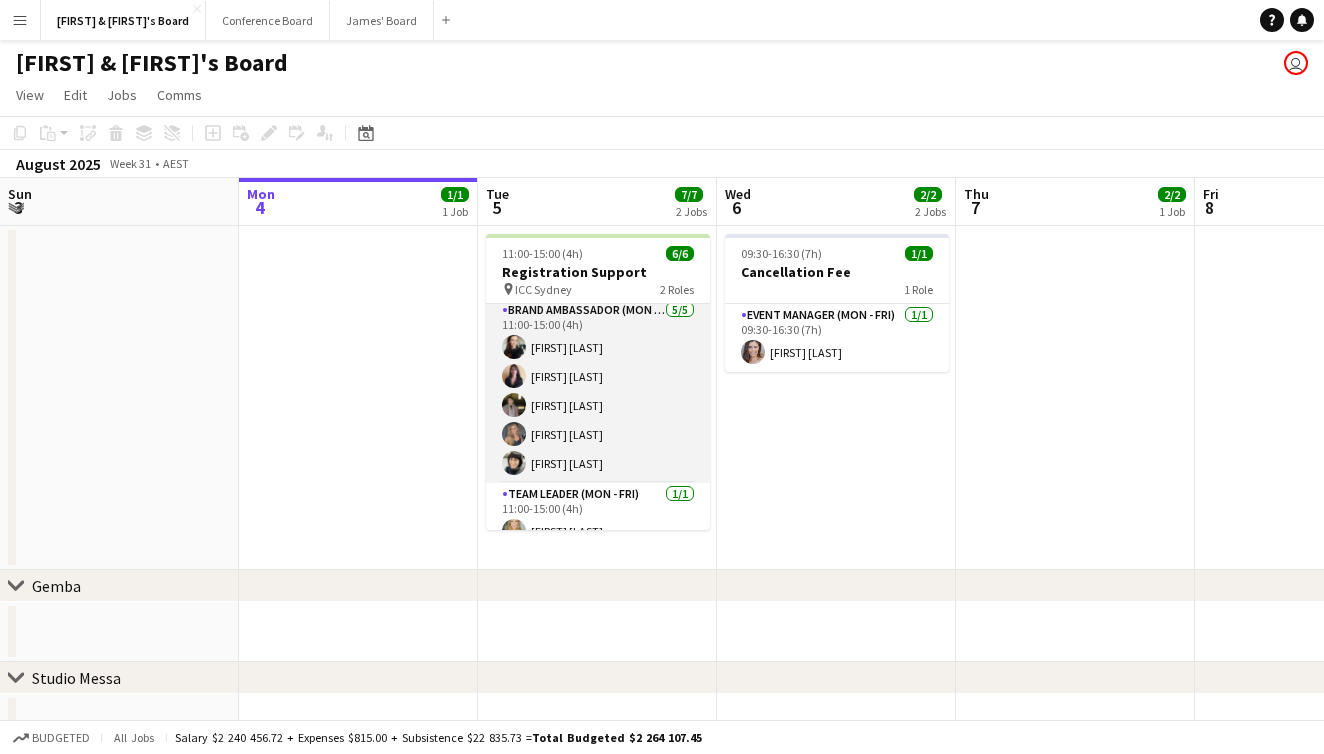click on "Brand Ambassador (Mon - Fri)   5/5   11:00-15:00 (4h)
[FIRST] [LAST] [FIRST] [LAST] [FIRST] [LAST] [FIRST] [LAST]" at bounding box center [598, 391] 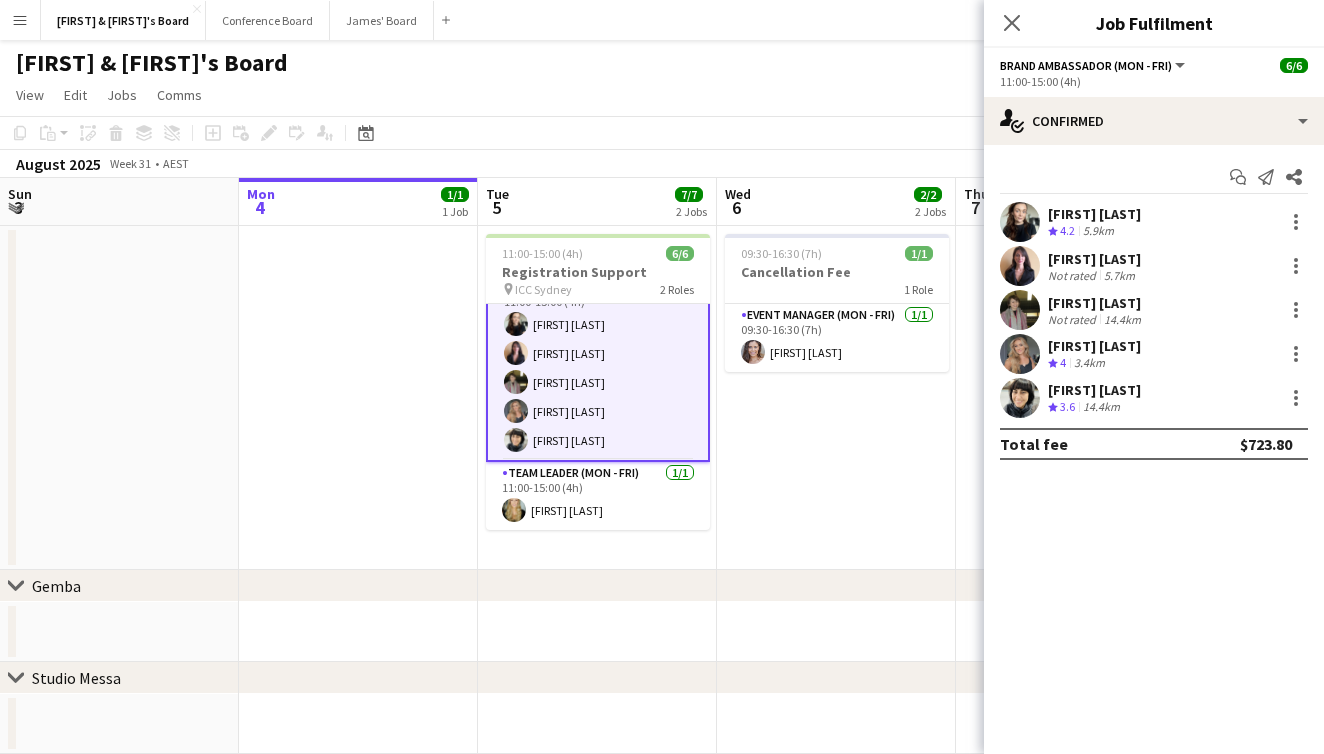 scroll, scrollTop: 33, scrollLeft: 0, axis: vertical 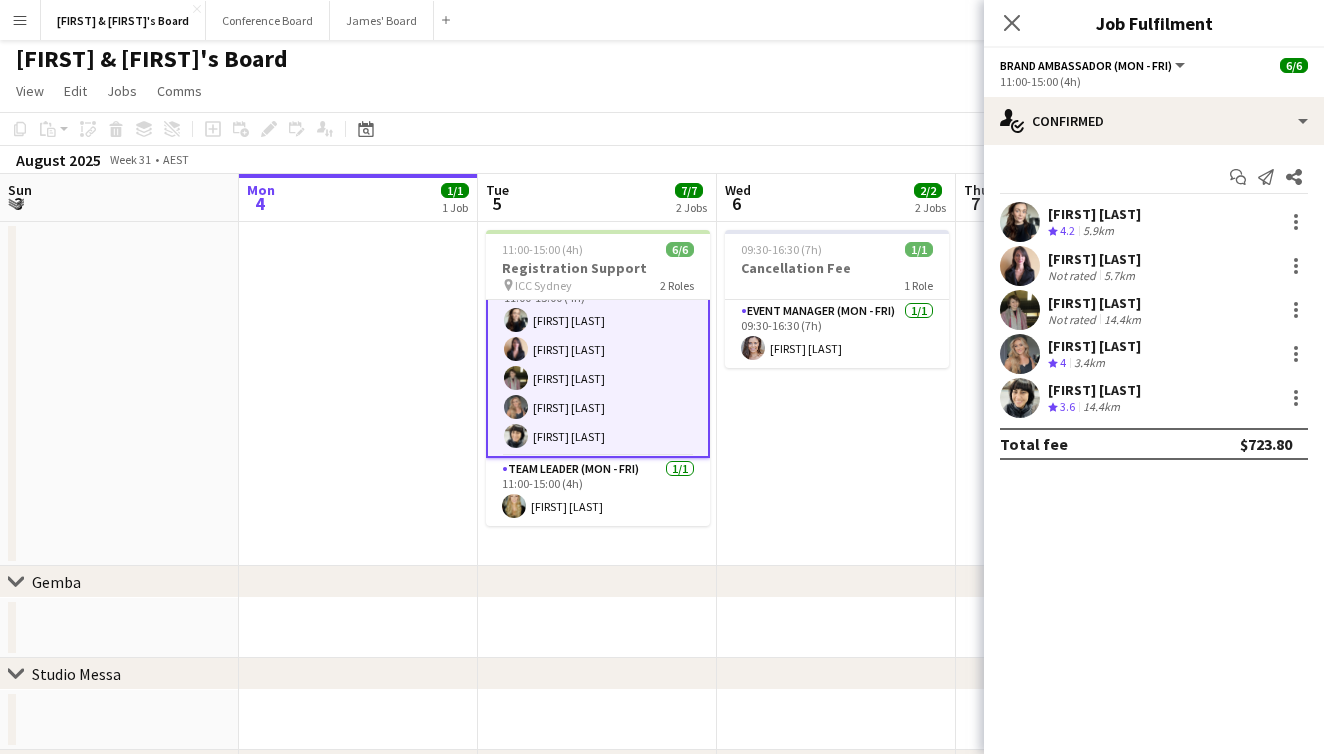 click on "14.4km" at bounding box center [1101, 407] 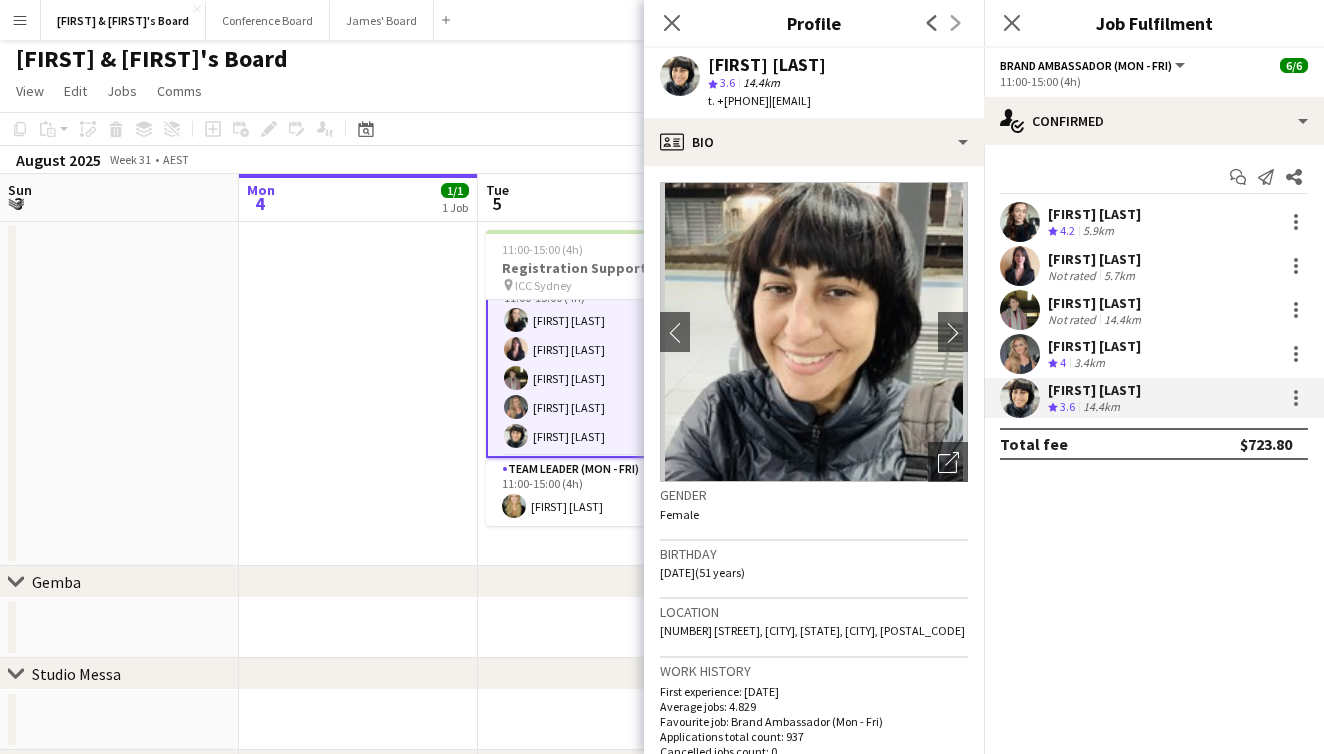 click on "3.4km" at bounding box center (1089, 363) 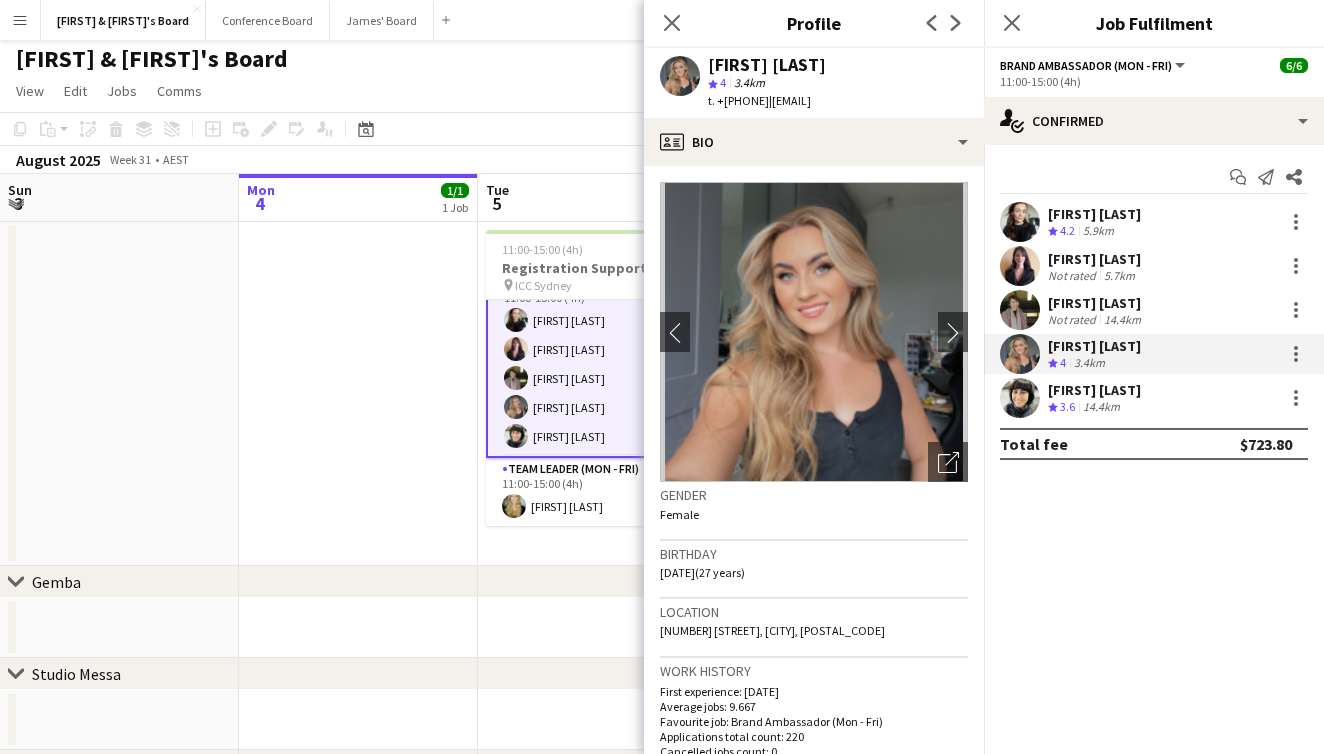 click on "Not rated" at bounding box center [1074, 319] 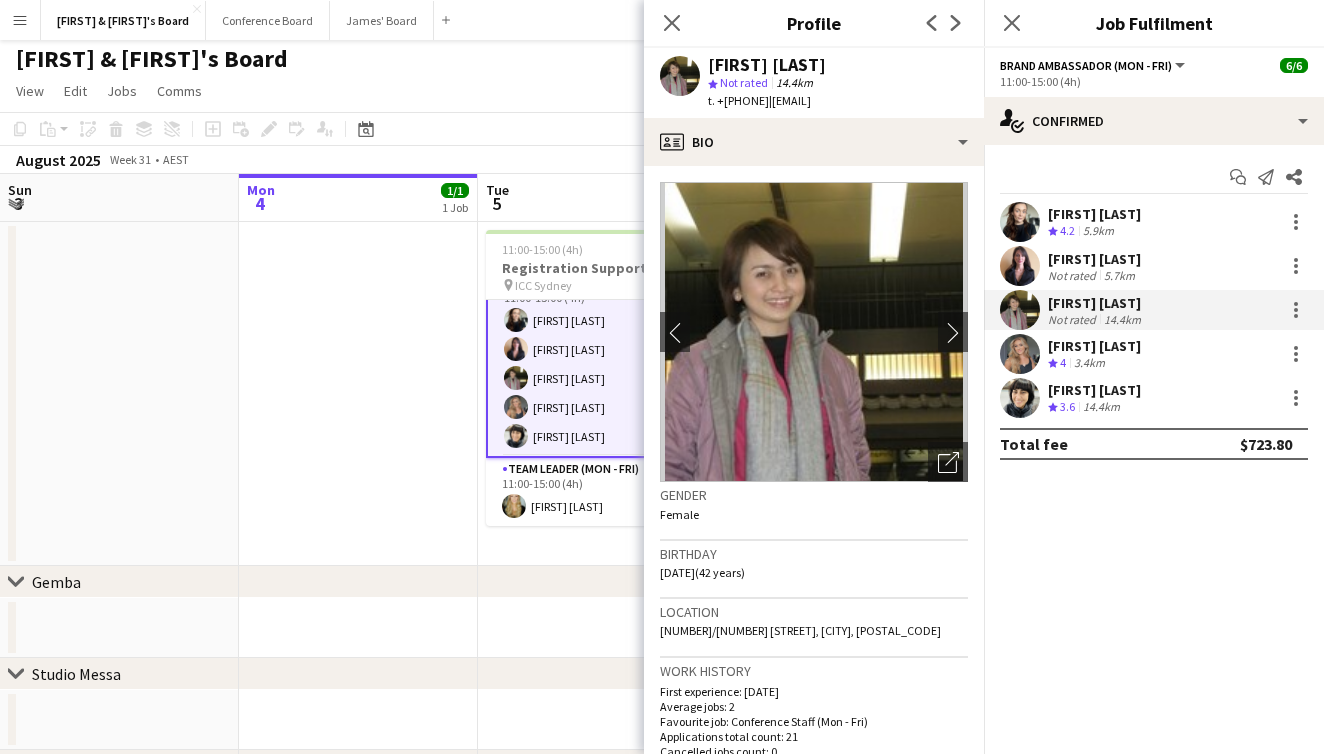 click on "[FIRST] [LAST]" at bounding box center (1094, 346) 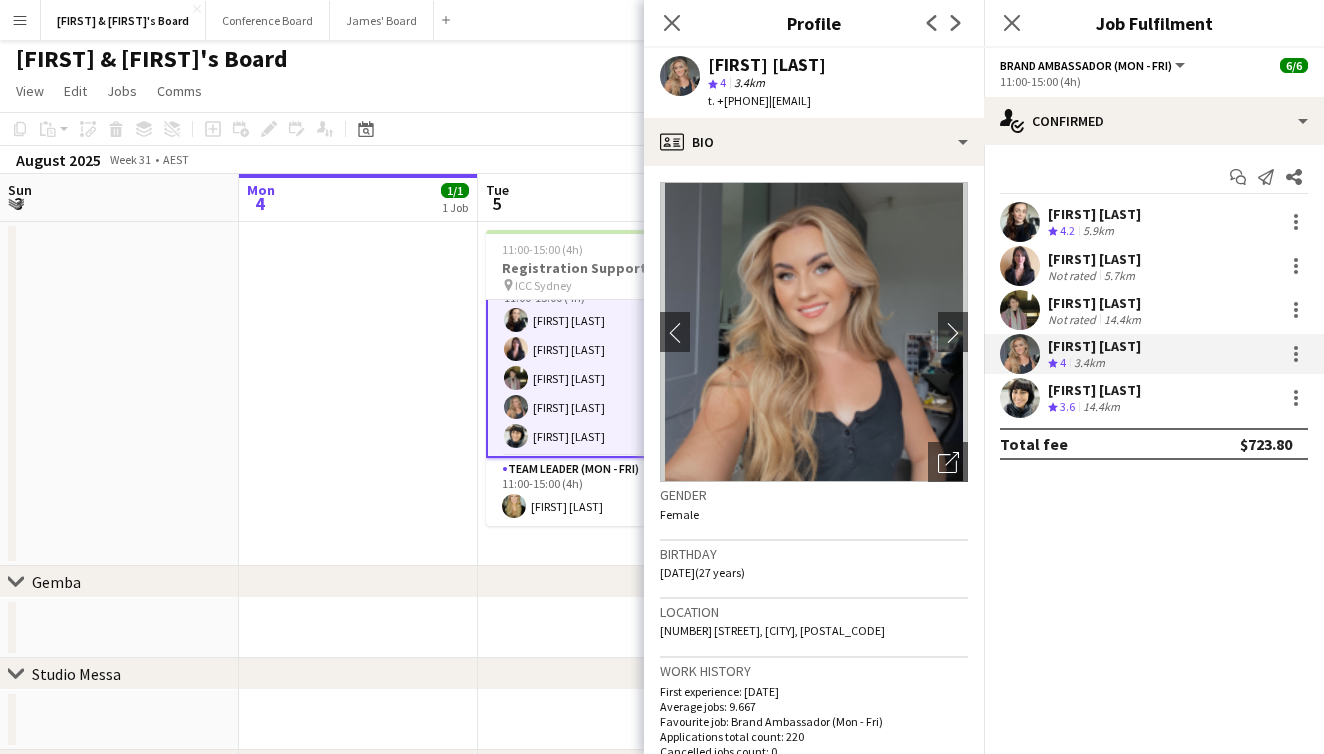 click on "[FIRST] [LAST]" at bounding box center (1096, 303) 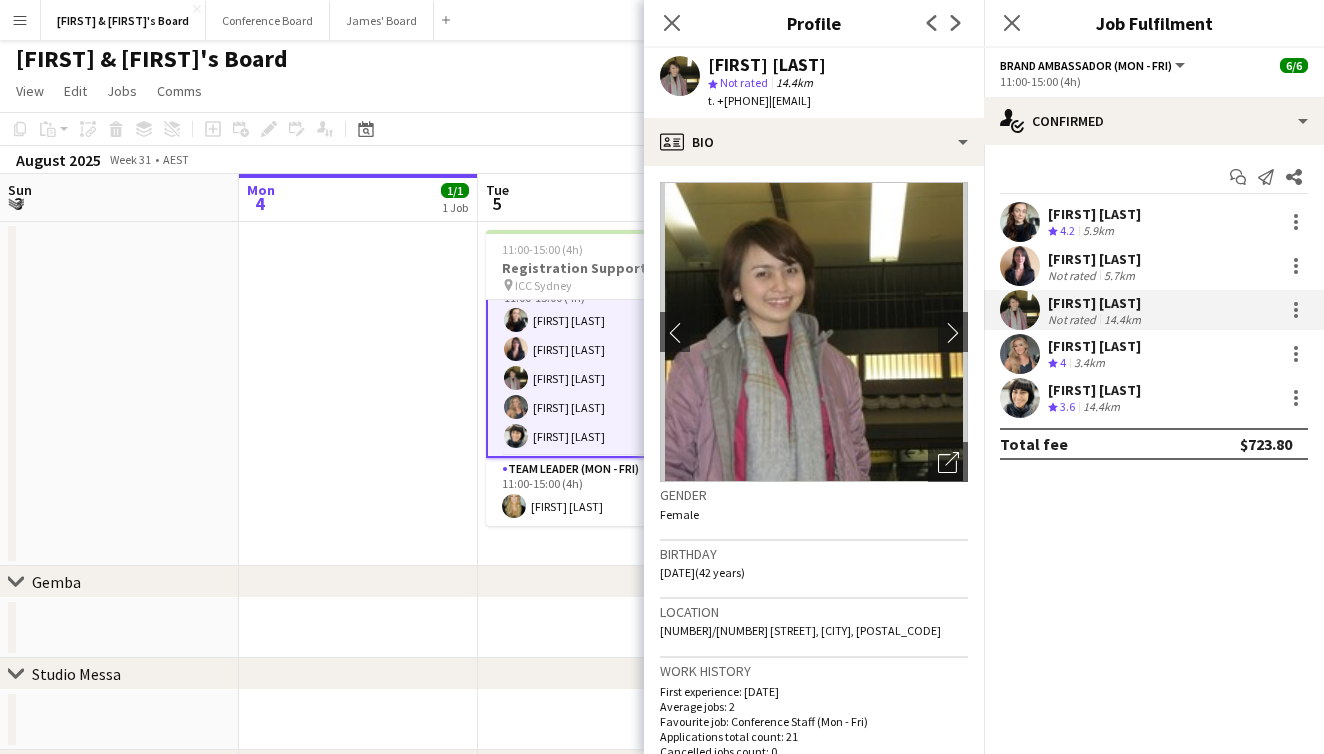 click on "5.9km" at bounding box center (1098, 231) 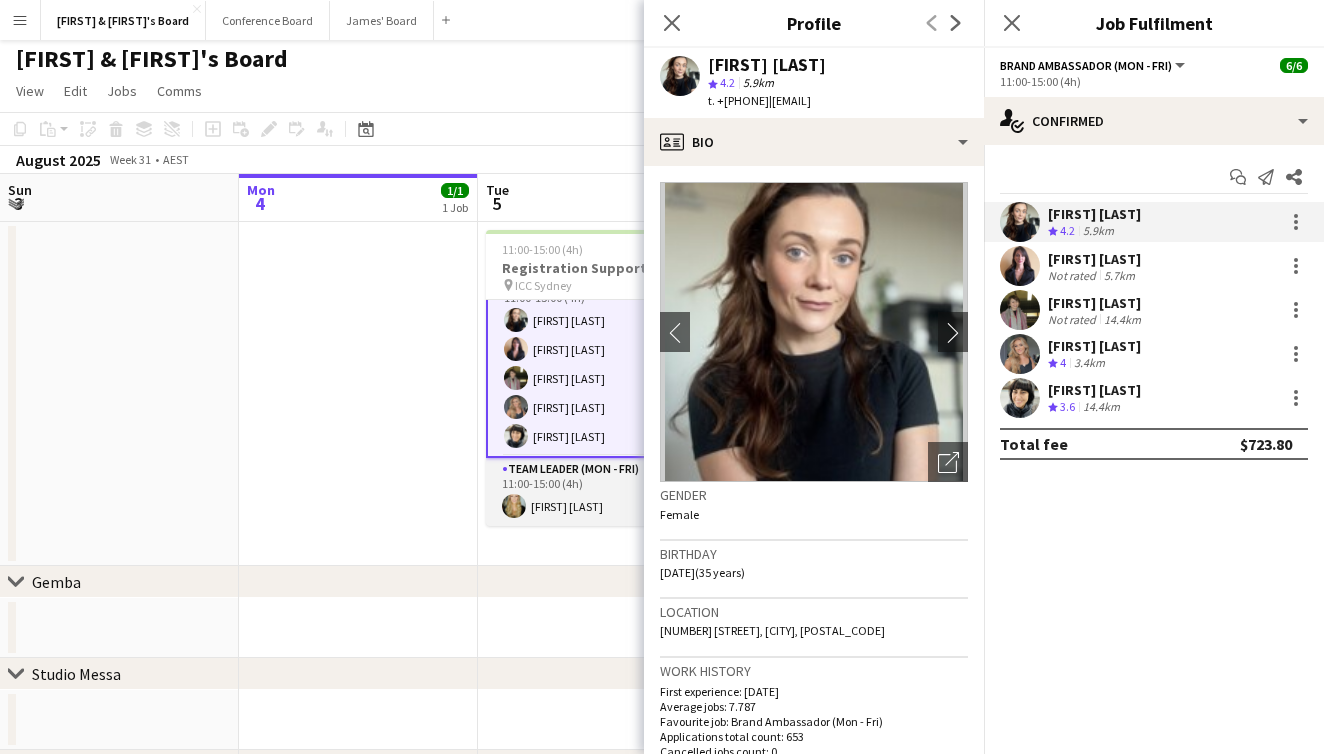 scroll, scrollTop: 0, scrollLeft: 479, axis: horizontal 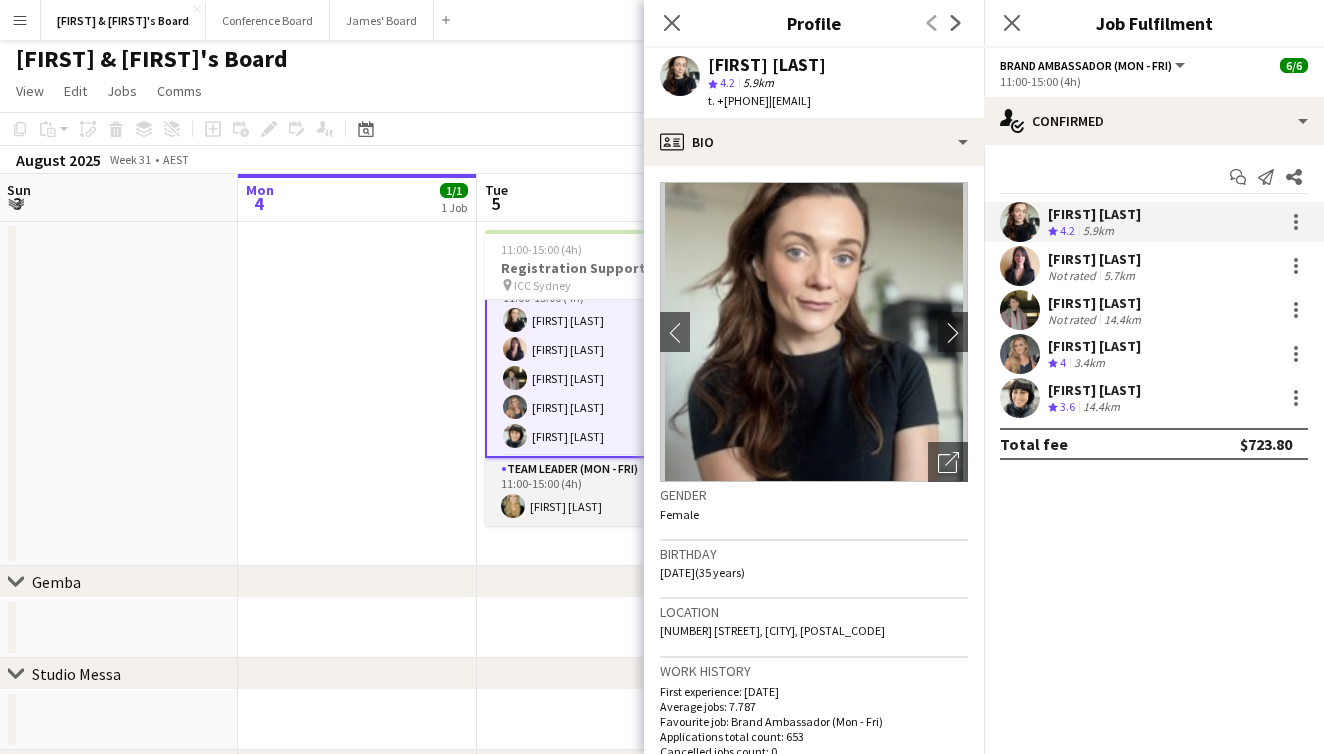 click on "Team Leader (Mon - Fri)   1/1   11:00-15:00 (4h)
[FIRST] [LAST]" at bounding box center [597, 492] 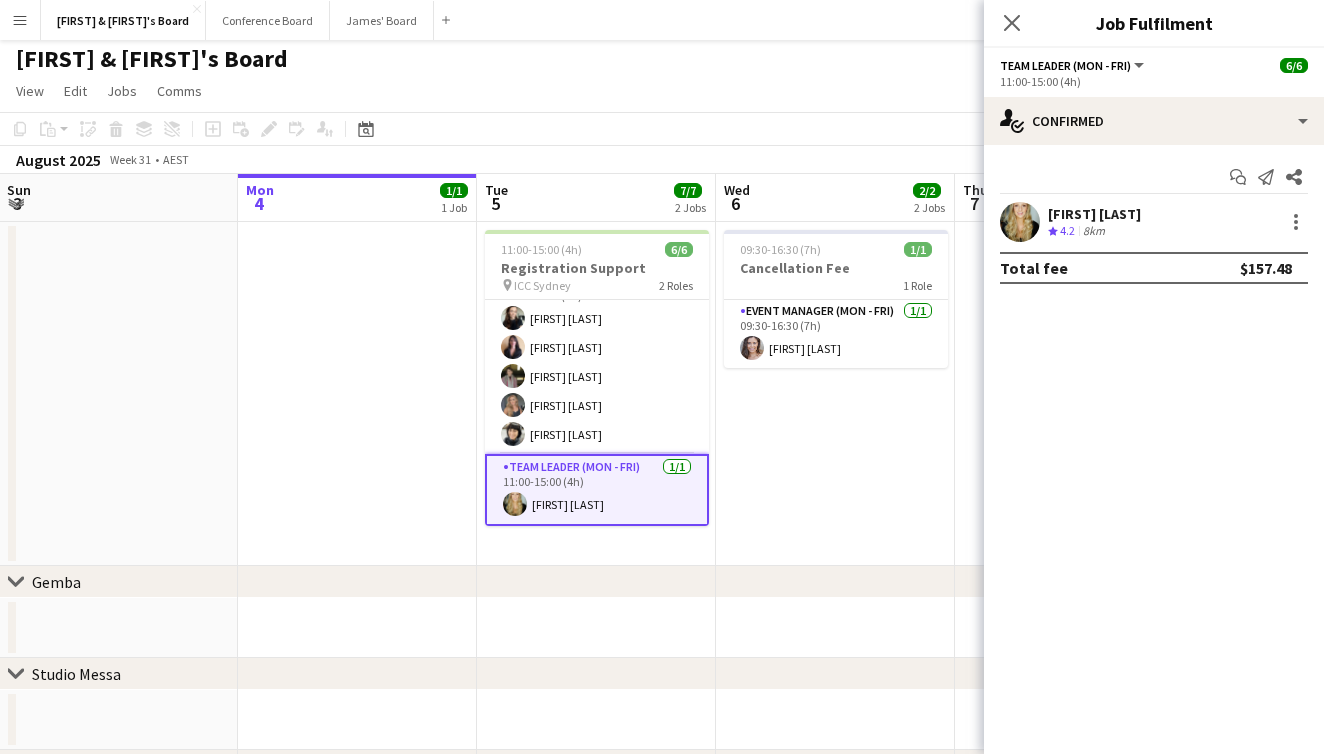 click on "Crew rating
4.2" at bounding box center [1063, 231] 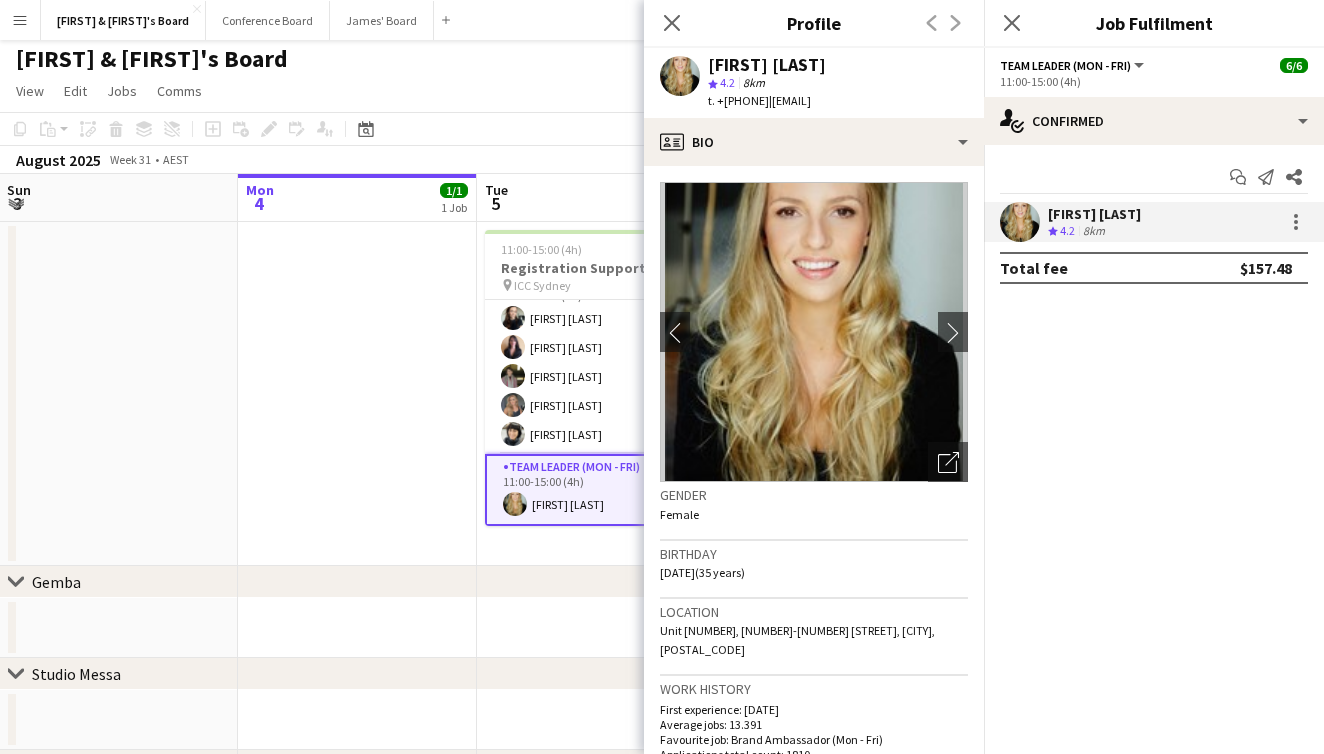 click at bounding box center (357, 394) 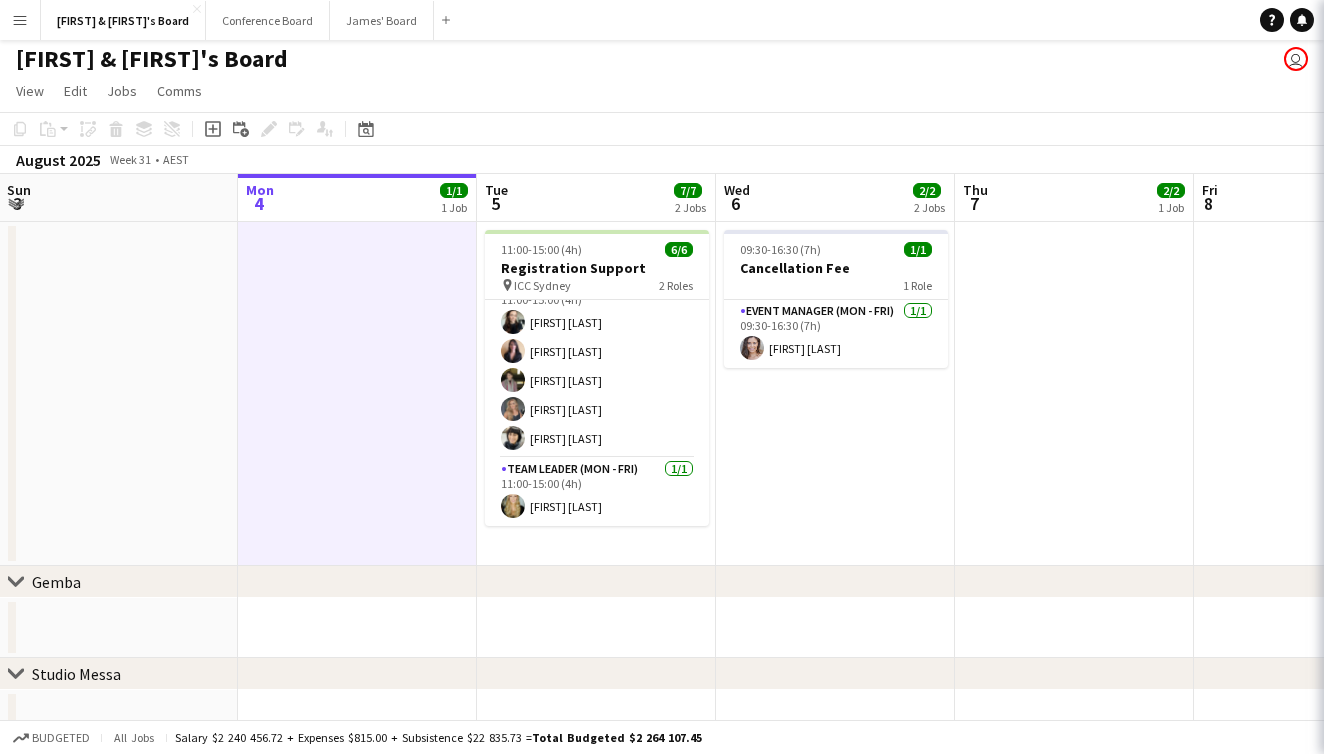 scroll, scrollTop: 26, scrollLeft: 0, axis: vertical 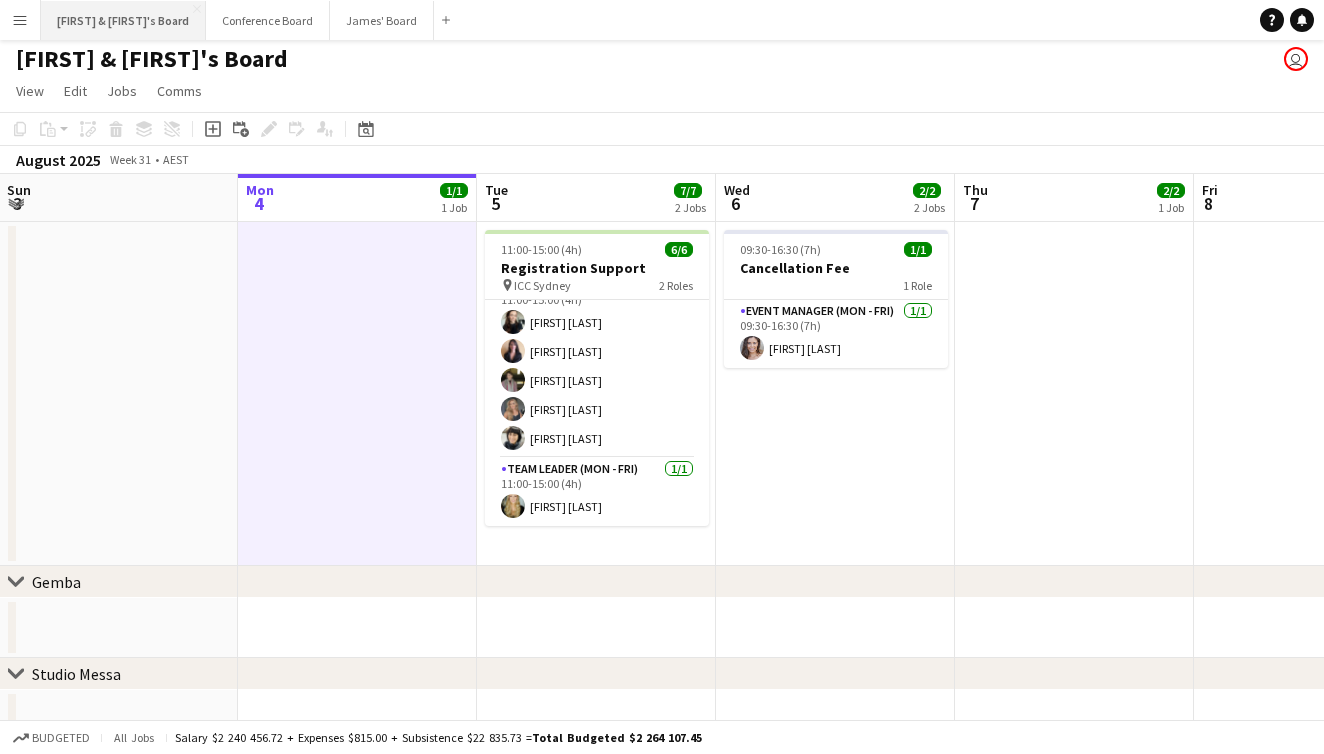 click on "[FIRST] & [FIRST]'s Board
Close" at bounding box center (123, 20) 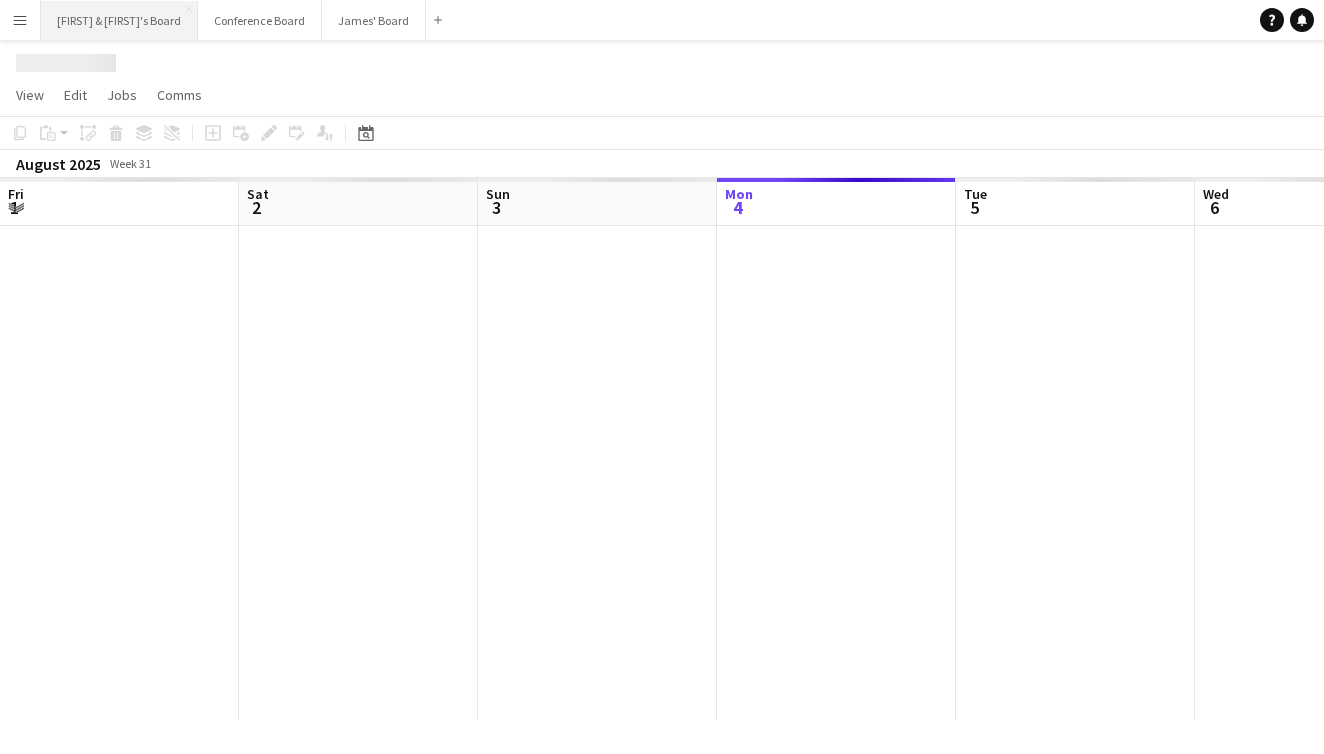 scroll, scrollTop: 0, scrollLeft: 0, axis: both 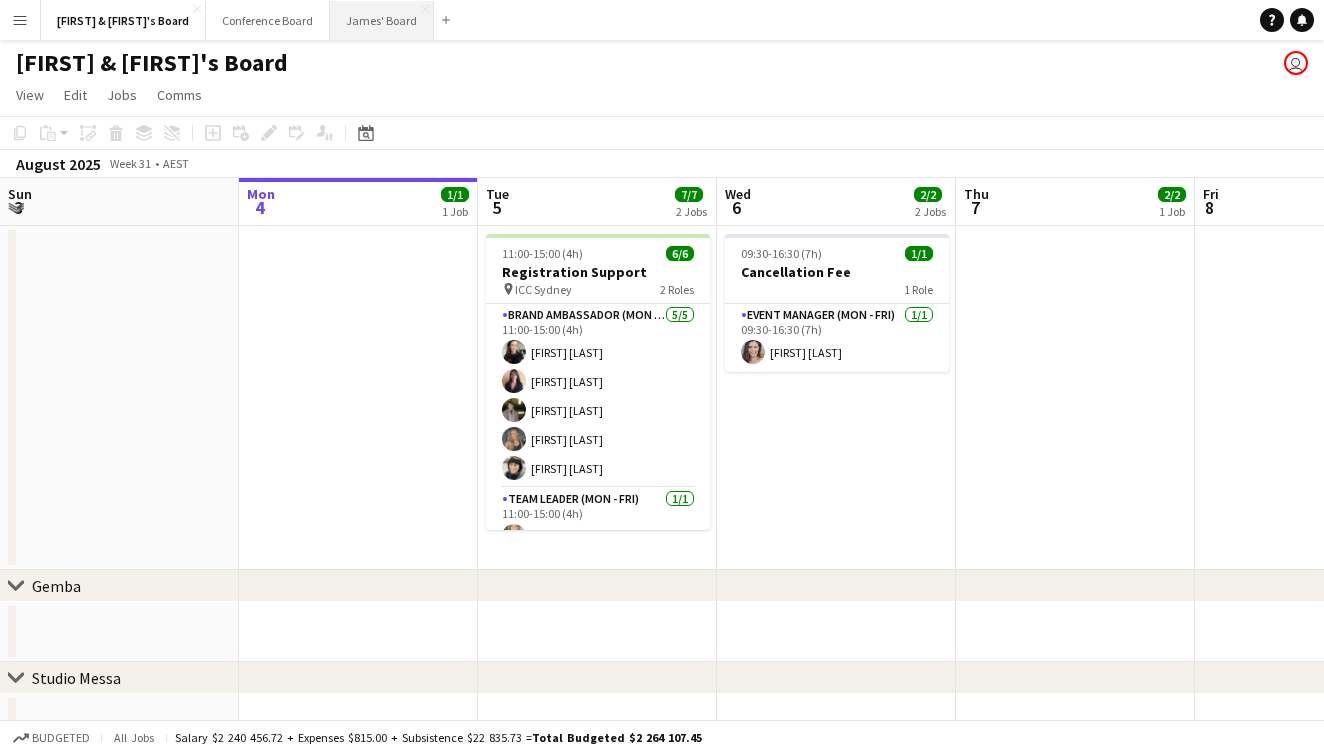 click on "James' Board
Close" at bounding box center (382, 20) 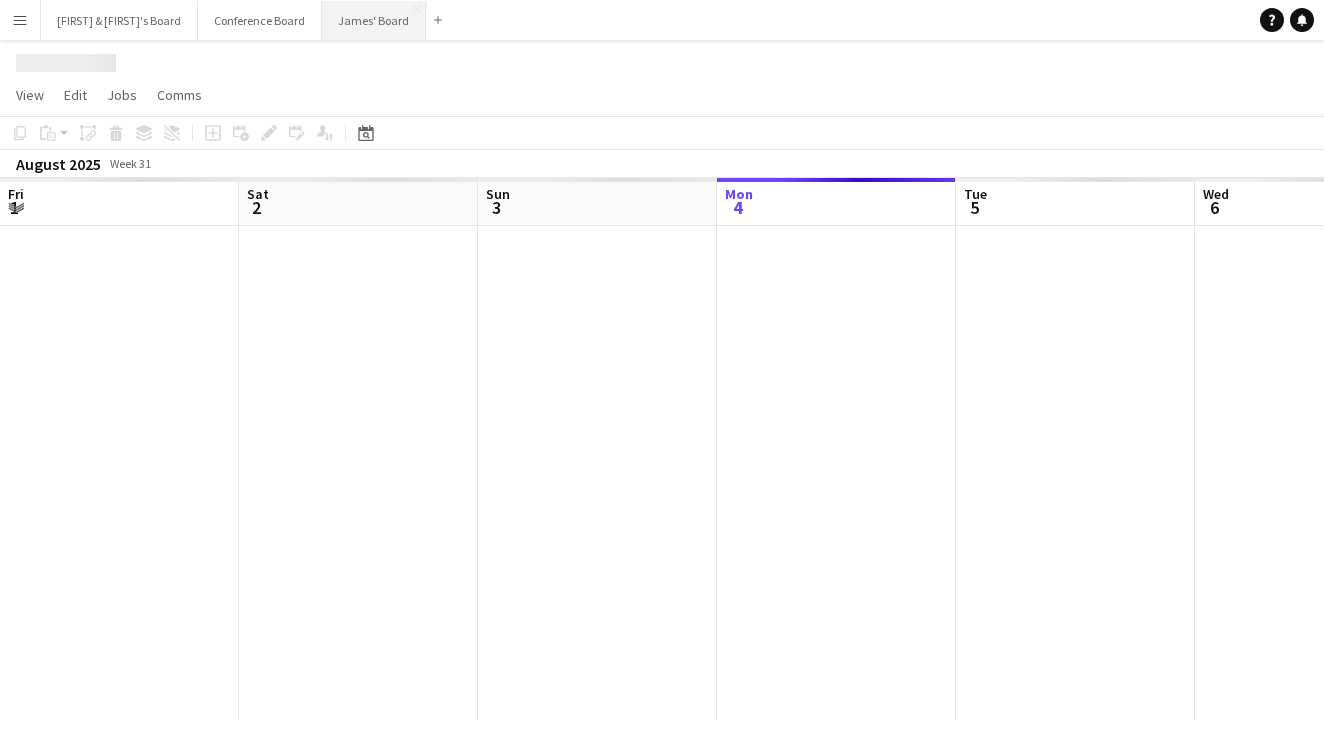 scroll, scrollTop: 0, scrollLeft: 478, axis: horizontal 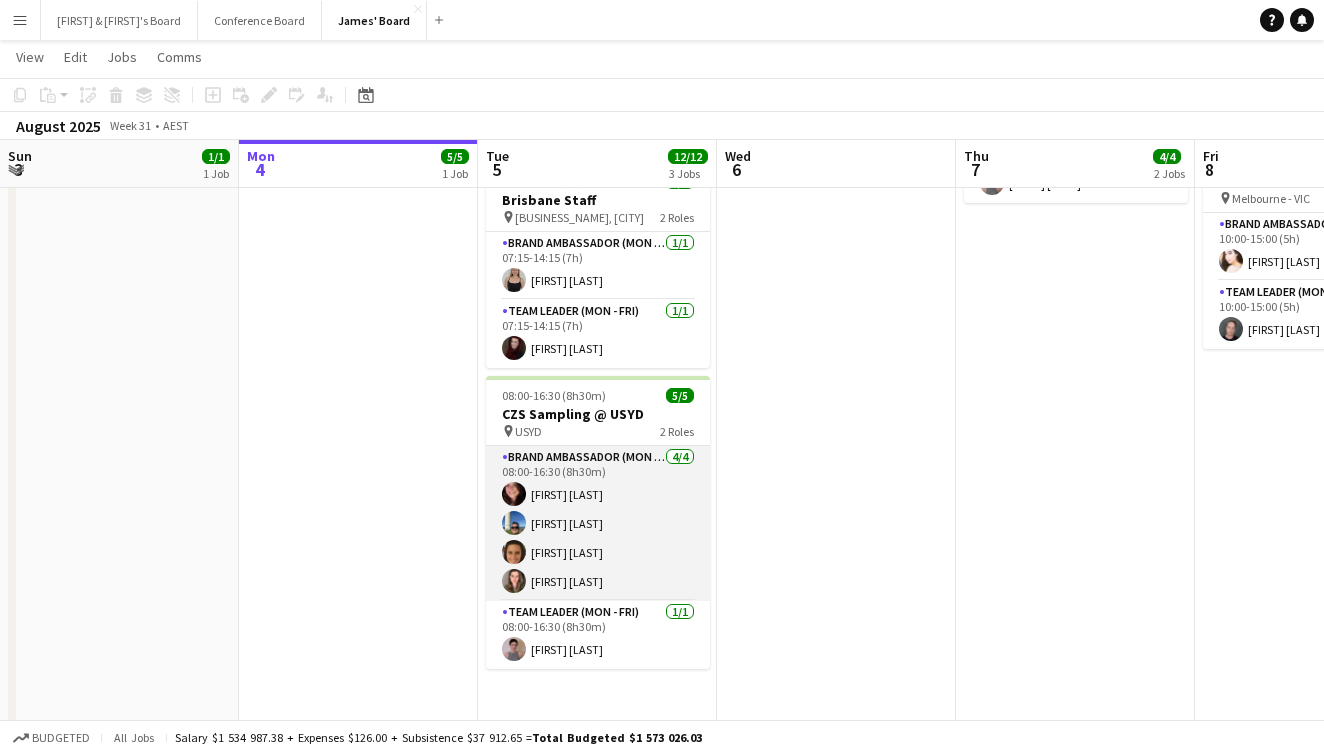 click on "Brand Ambassador (Mon - Fri)   4/4   08:00-16:30 (8h30m)
[FIRST] [LAST] [FIRST] [LAST] [FIRST] [LAST] [FIRST] [LAST]" at bounding box center (598, 523) 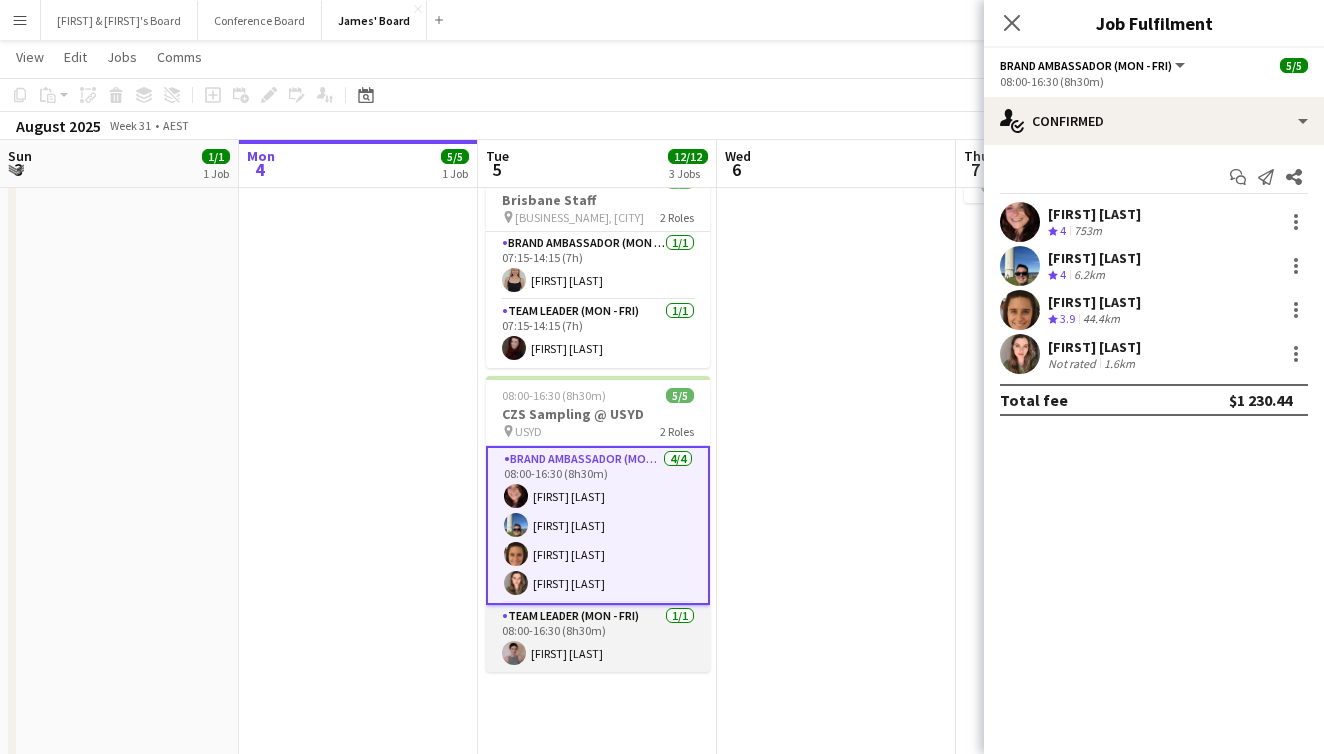 click on "Team Leader (Mon - Fri)   1/1   08:00-16:30 (8h30m)
[FIRST] [LAST]" at bounding box center (598, 639) 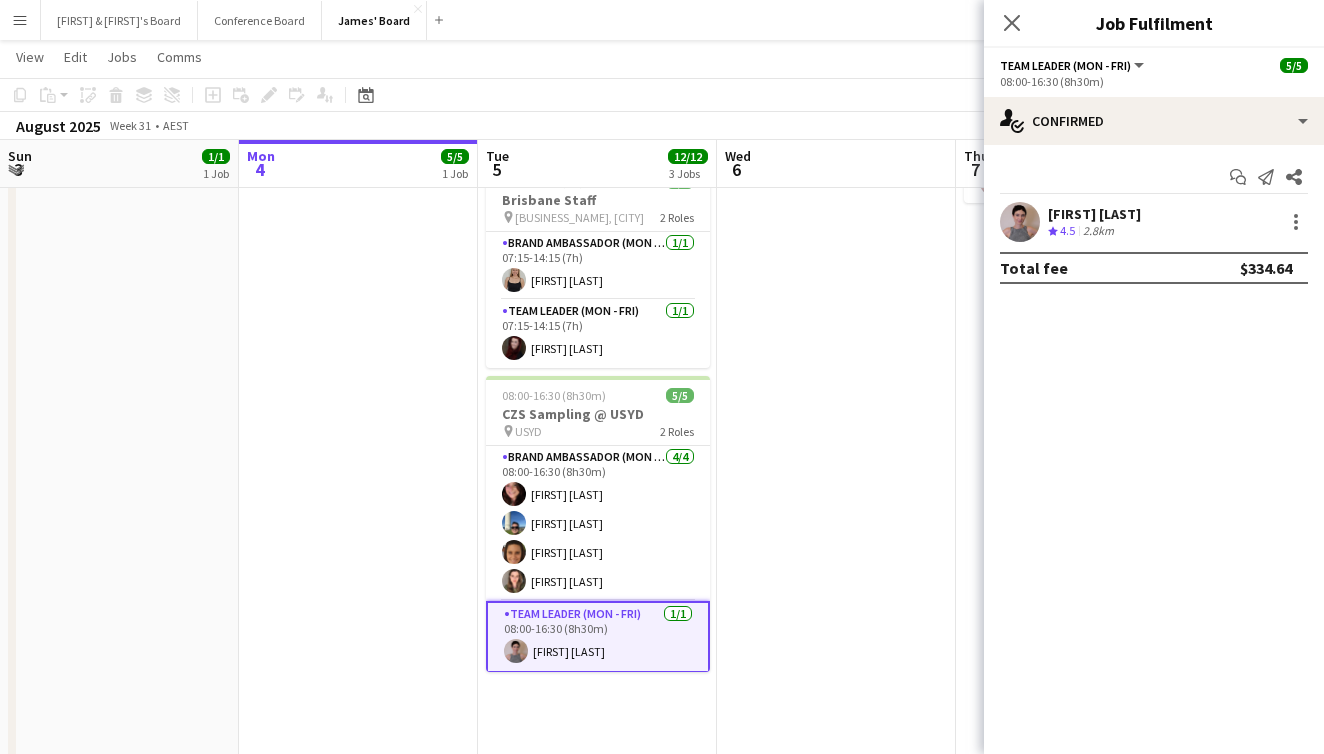 click on "Crew rating
4.5   2.8km" at bounding box center (1094, 231) 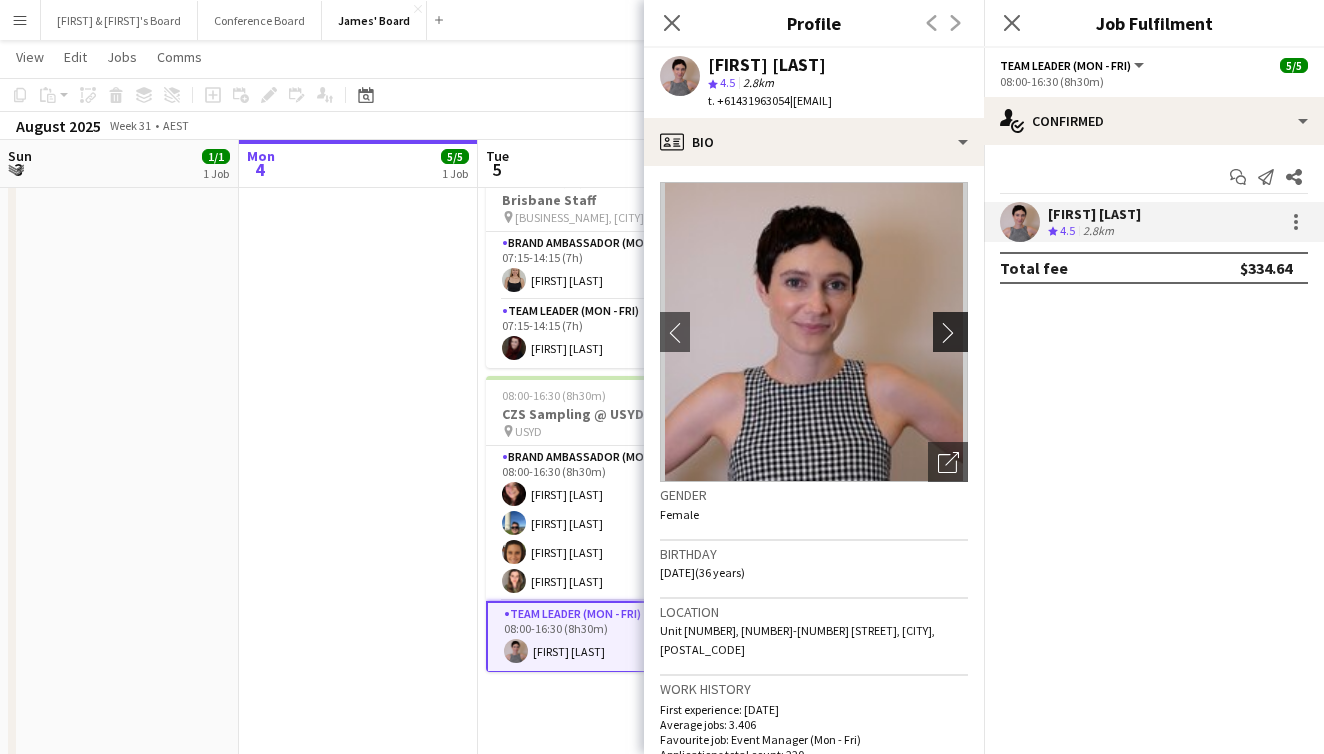 click on "chevron-right" 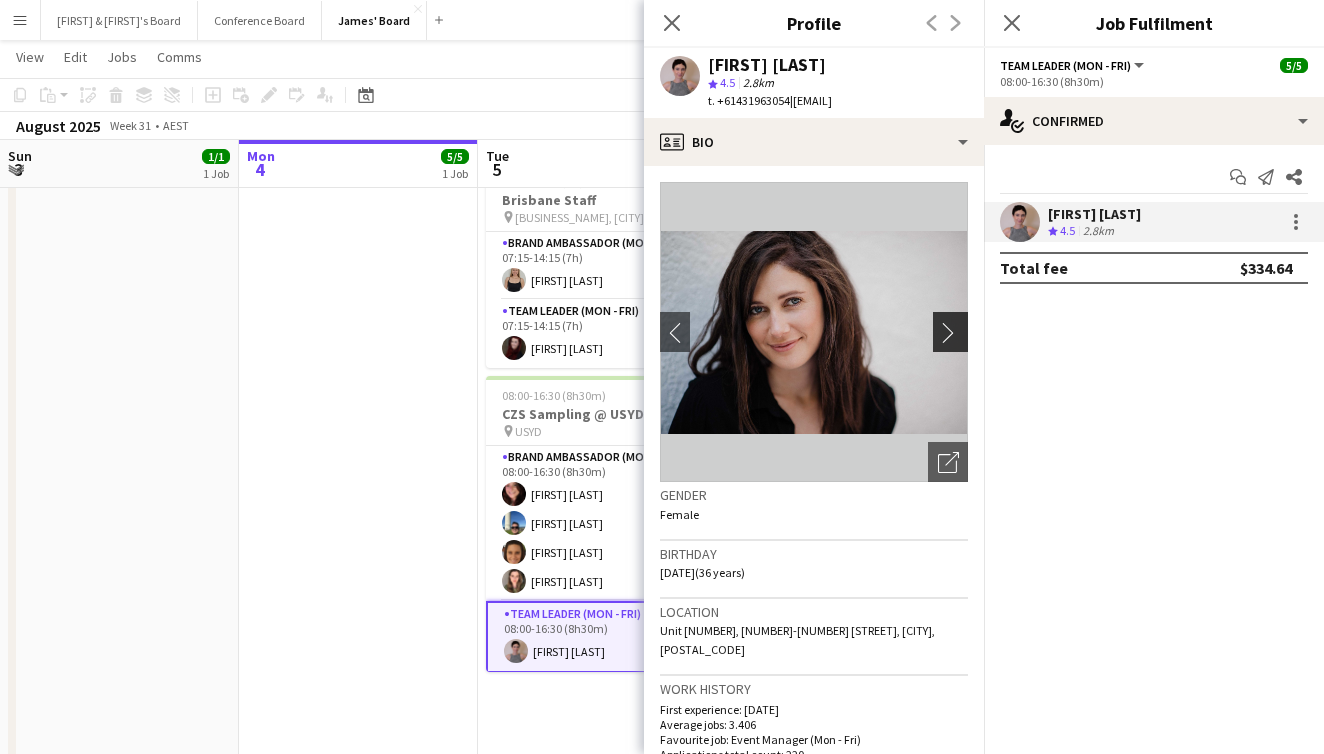 click on "chevron-right" 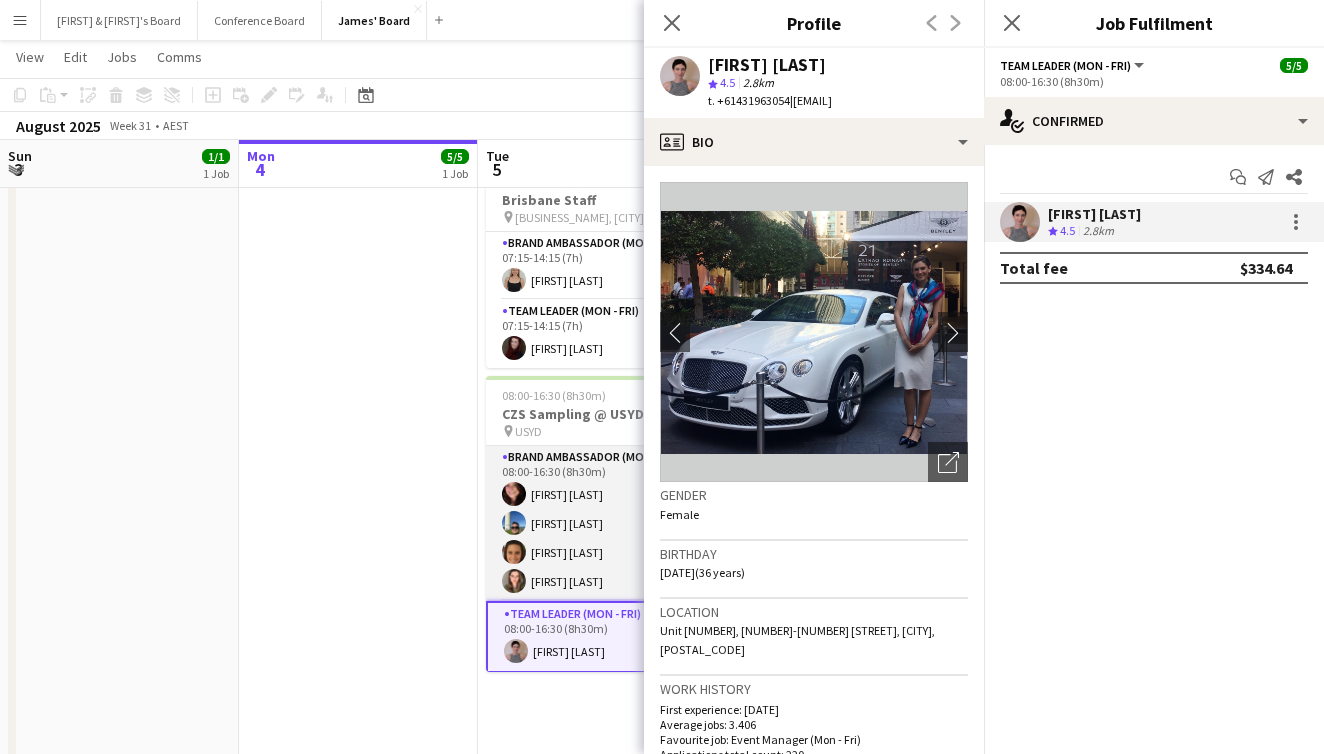 click on "Brand Ambassador (Mon - Fri)   4/4   08:00-16:30 (8h30m)
[FIRST] [LAST] [FIRST] [LAST] [FIRST] [LAST] [FIRST] [LAST]" at bounding box center (598, 523) 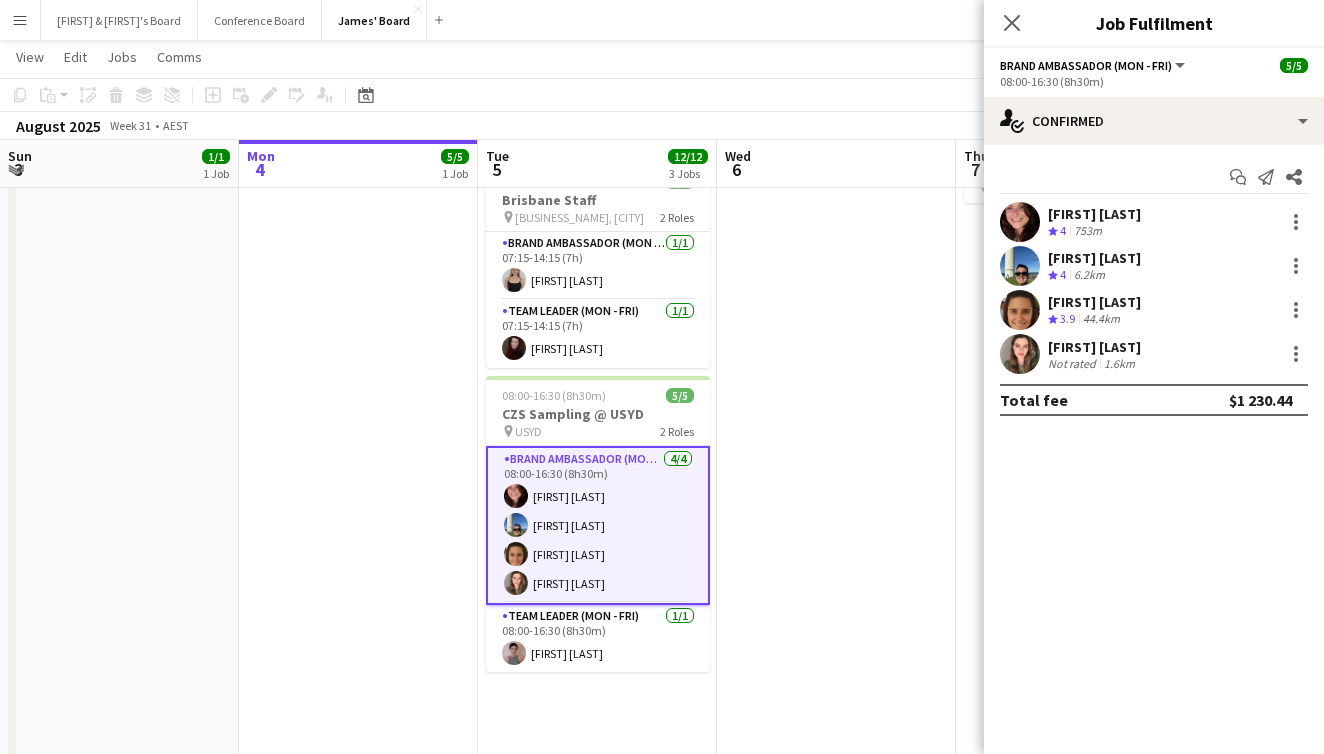 click on "Not rated" at bounding box center [1074, 363] 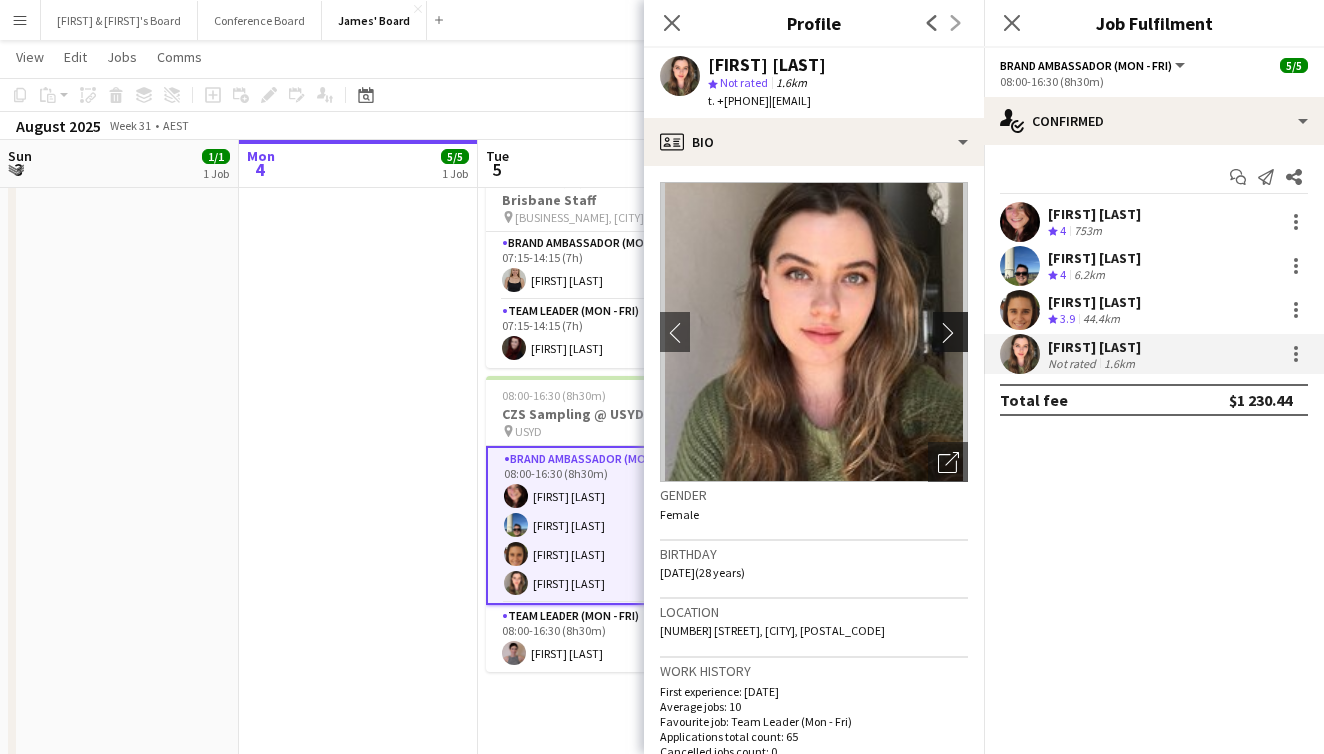 click on "chevron-right" 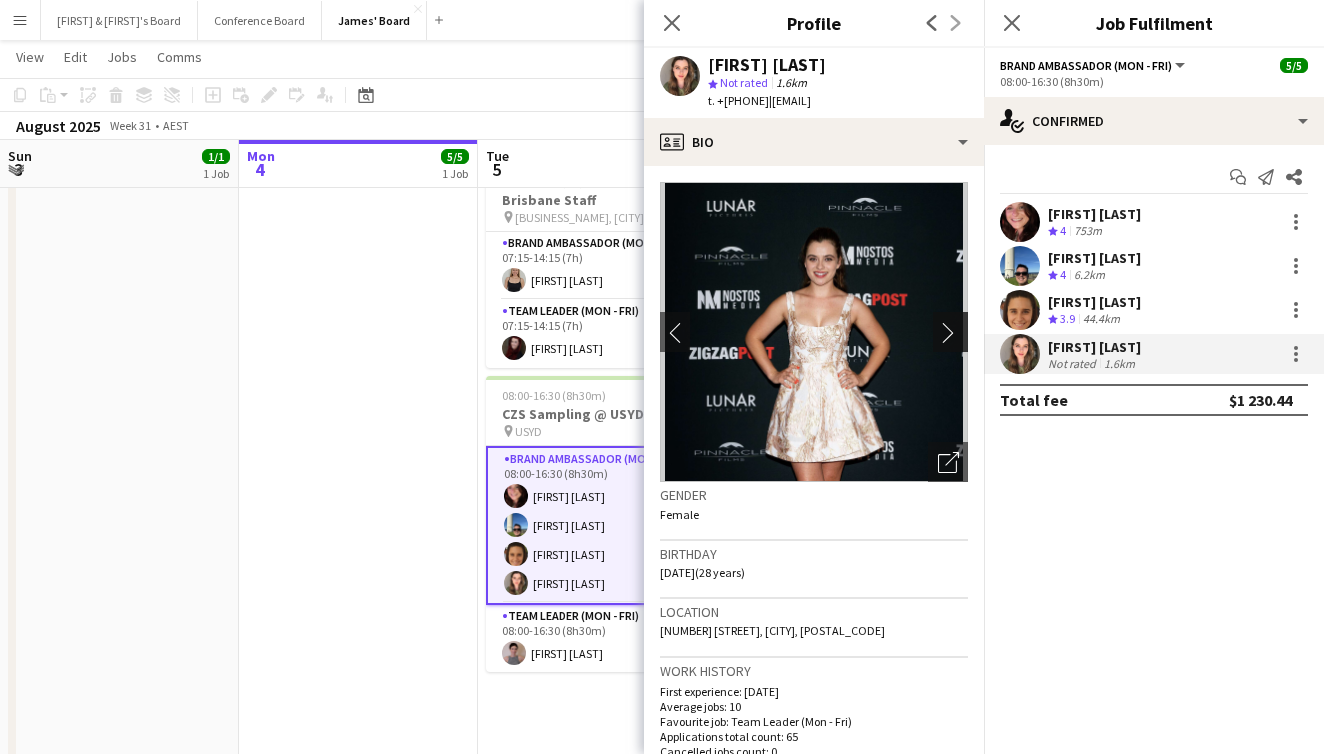 click on "chevron-right" 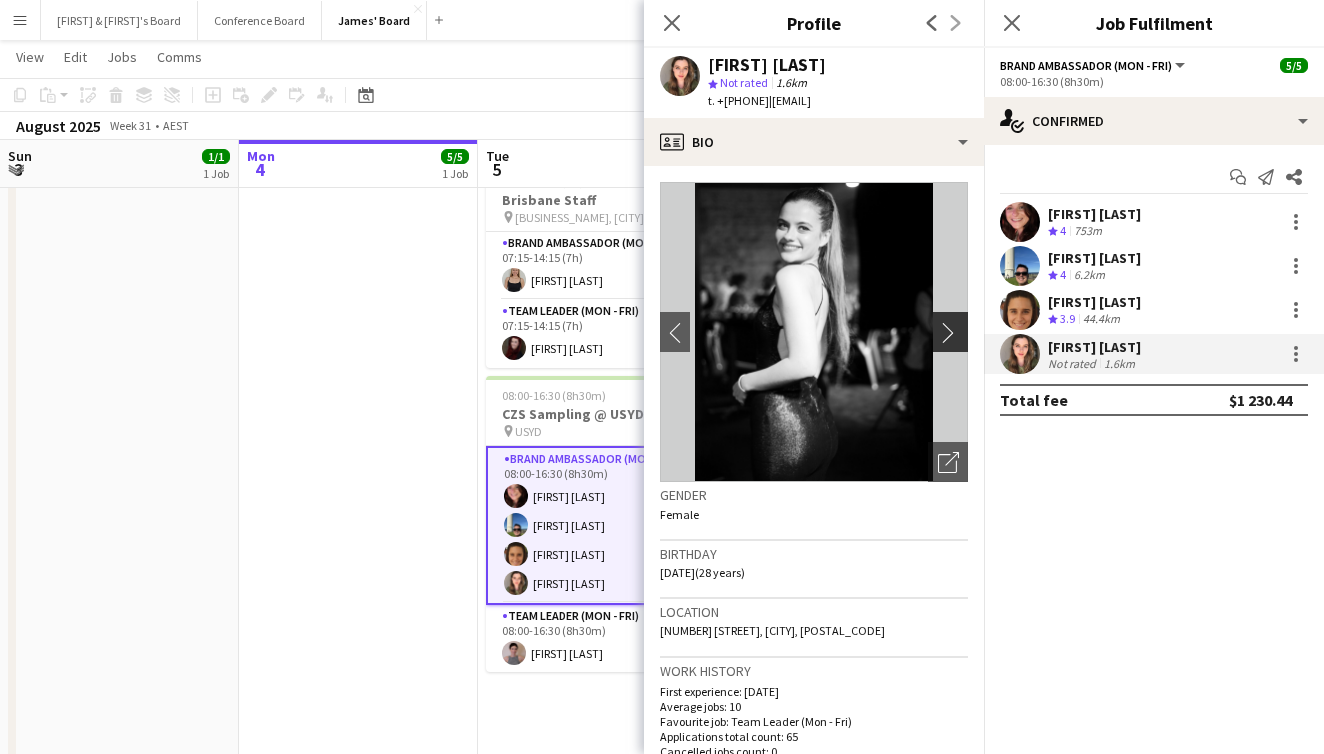 click on "chevron-right" 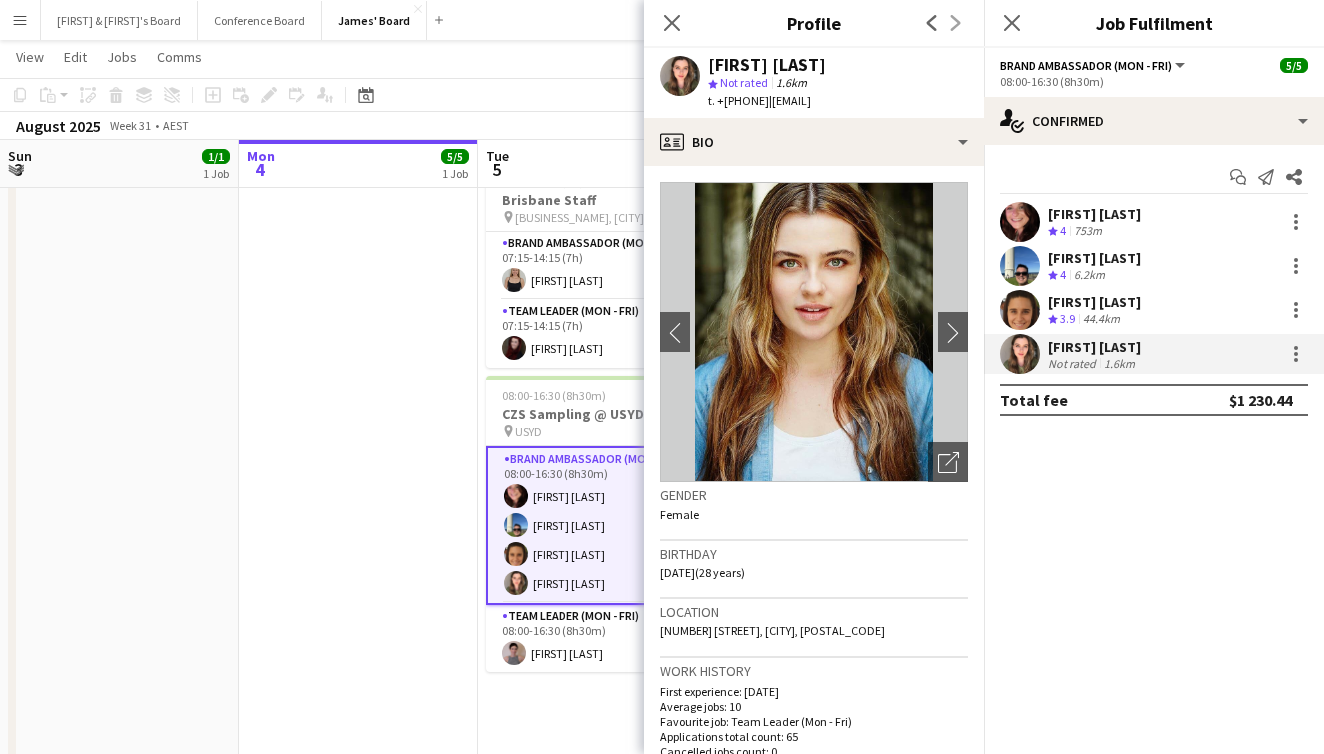 scroll, scrollTop: 0, scrollLeft: 0, axis: both 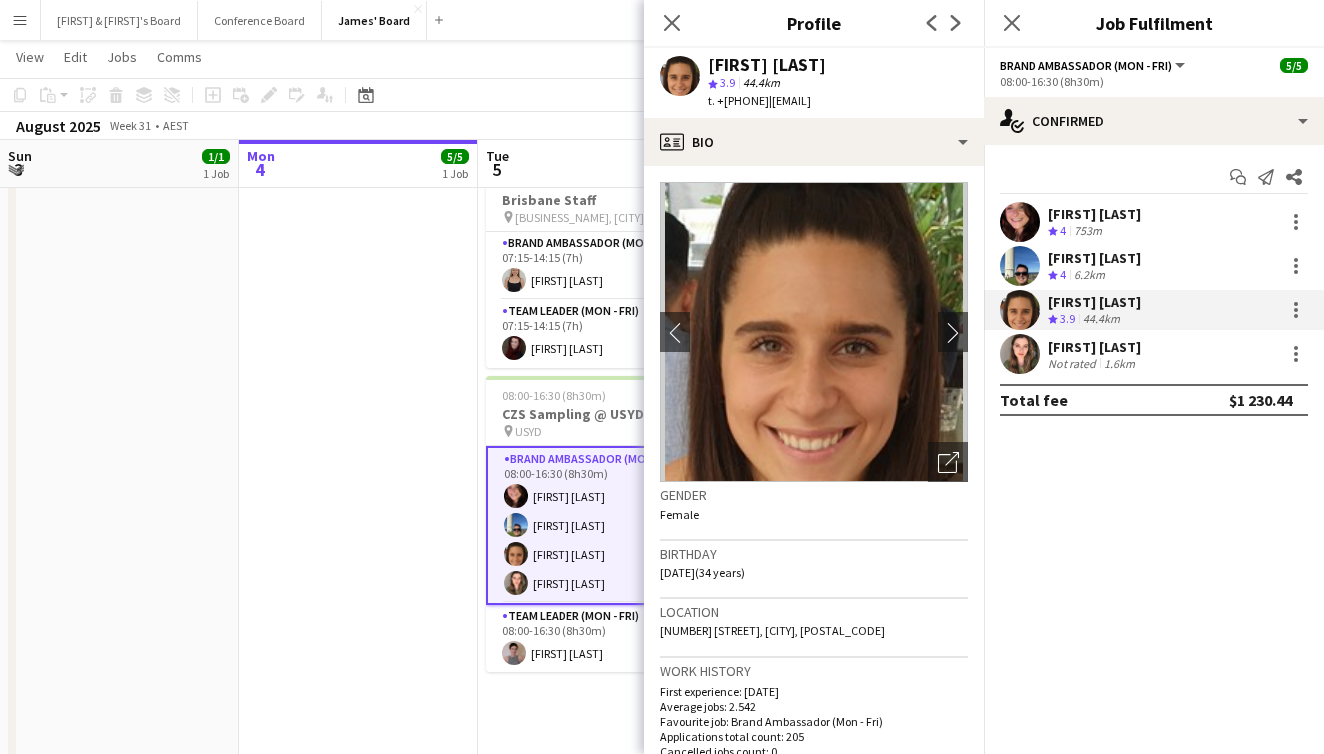 click on "Crew rating
4   6.2km" at bounding box center (1094, 275) 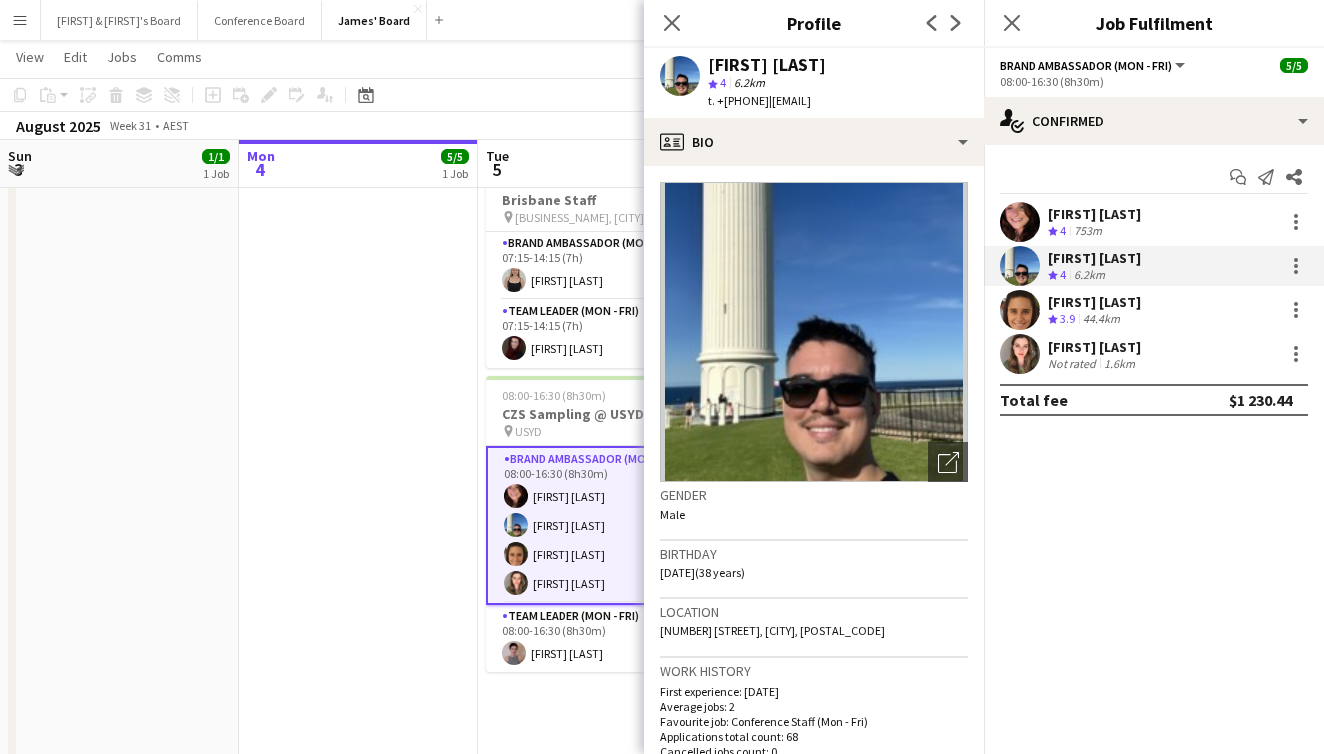 click on "753m" at bounding box center (1088, 231) 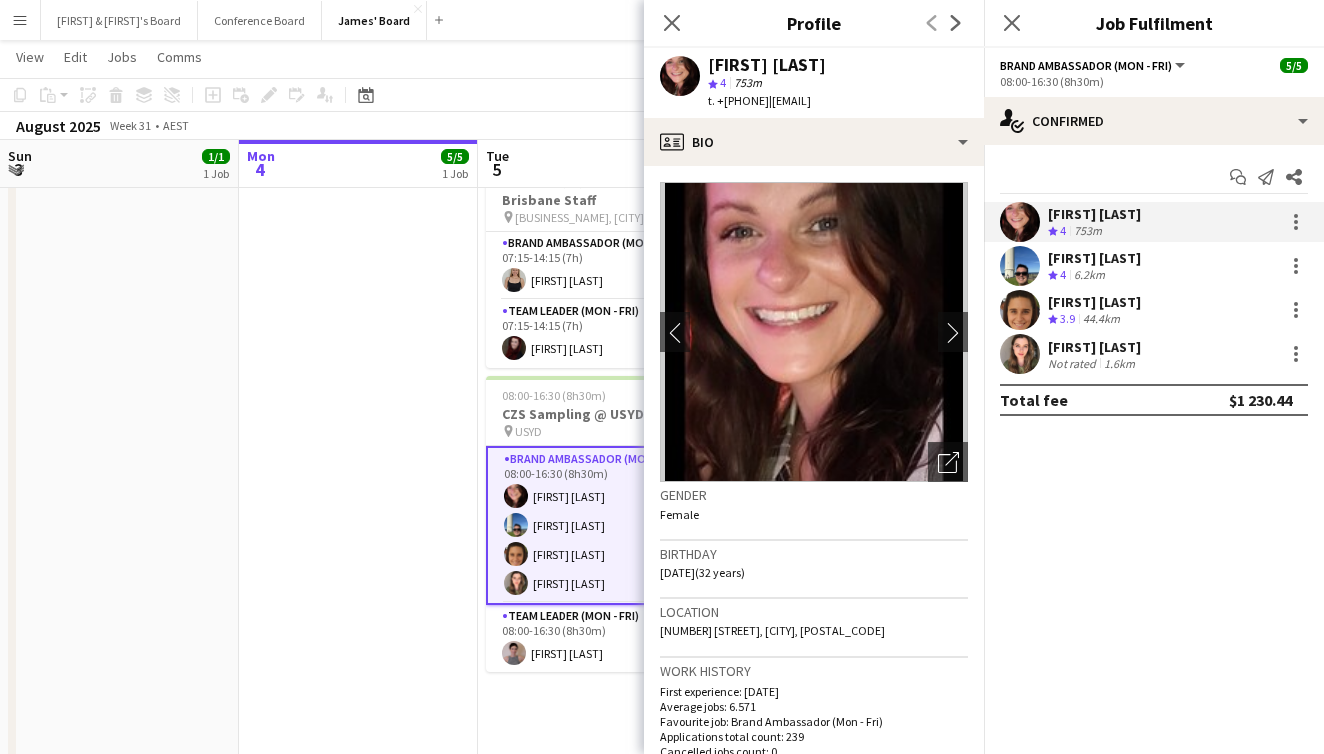 click on "753m" 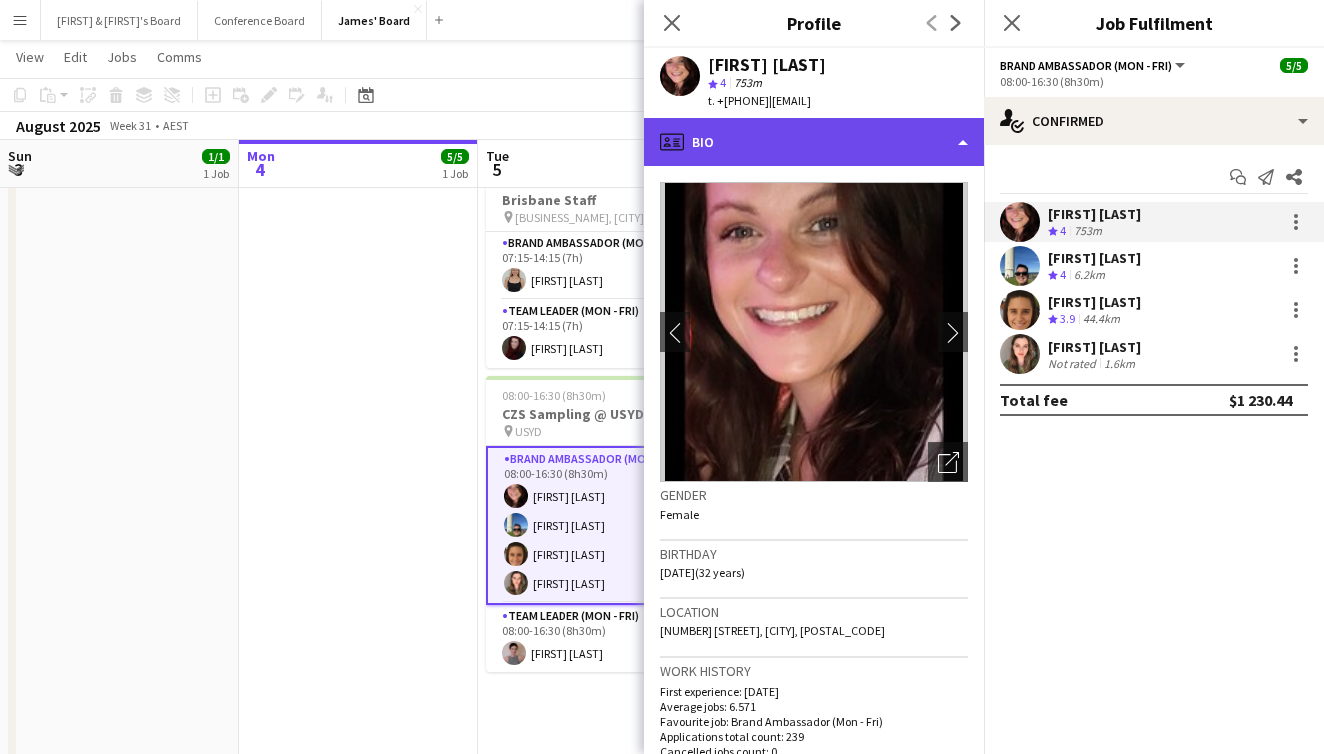 click on "profile
Bio" 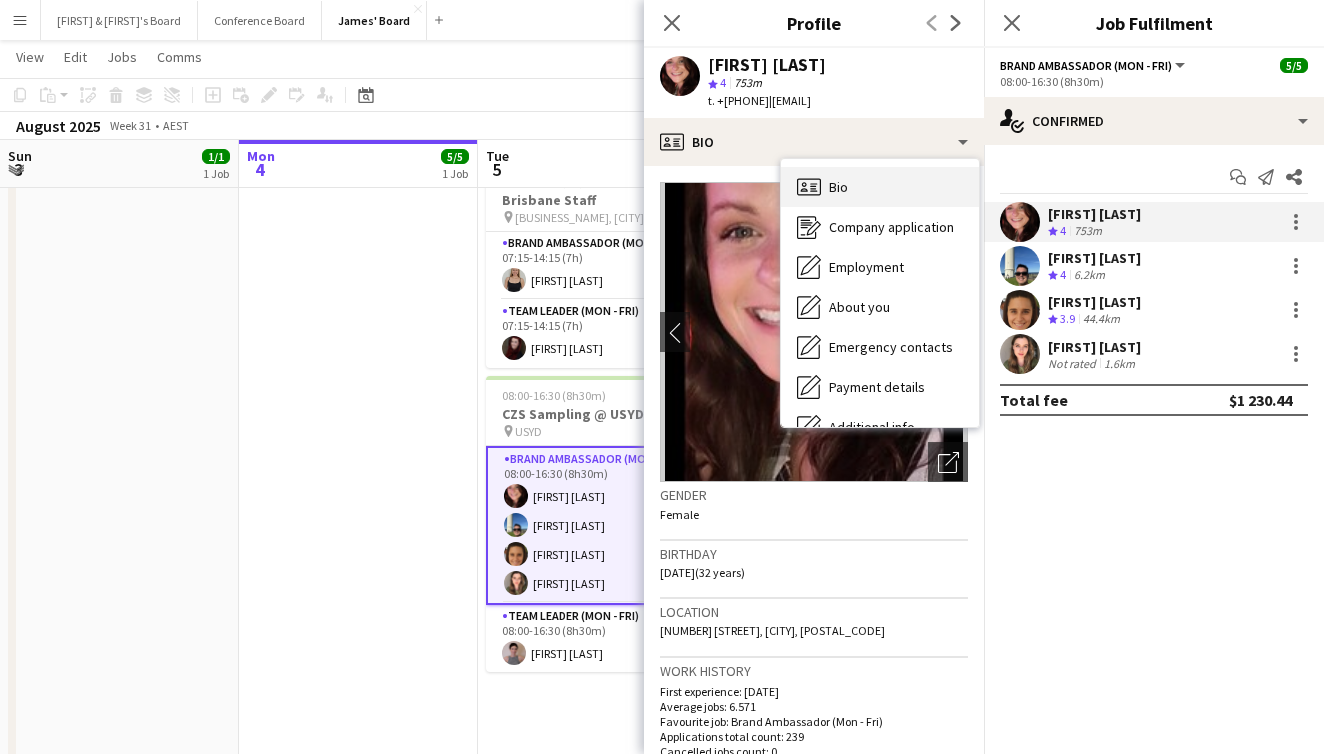click on "Bio
Bio" at bounding box center (880, 187) 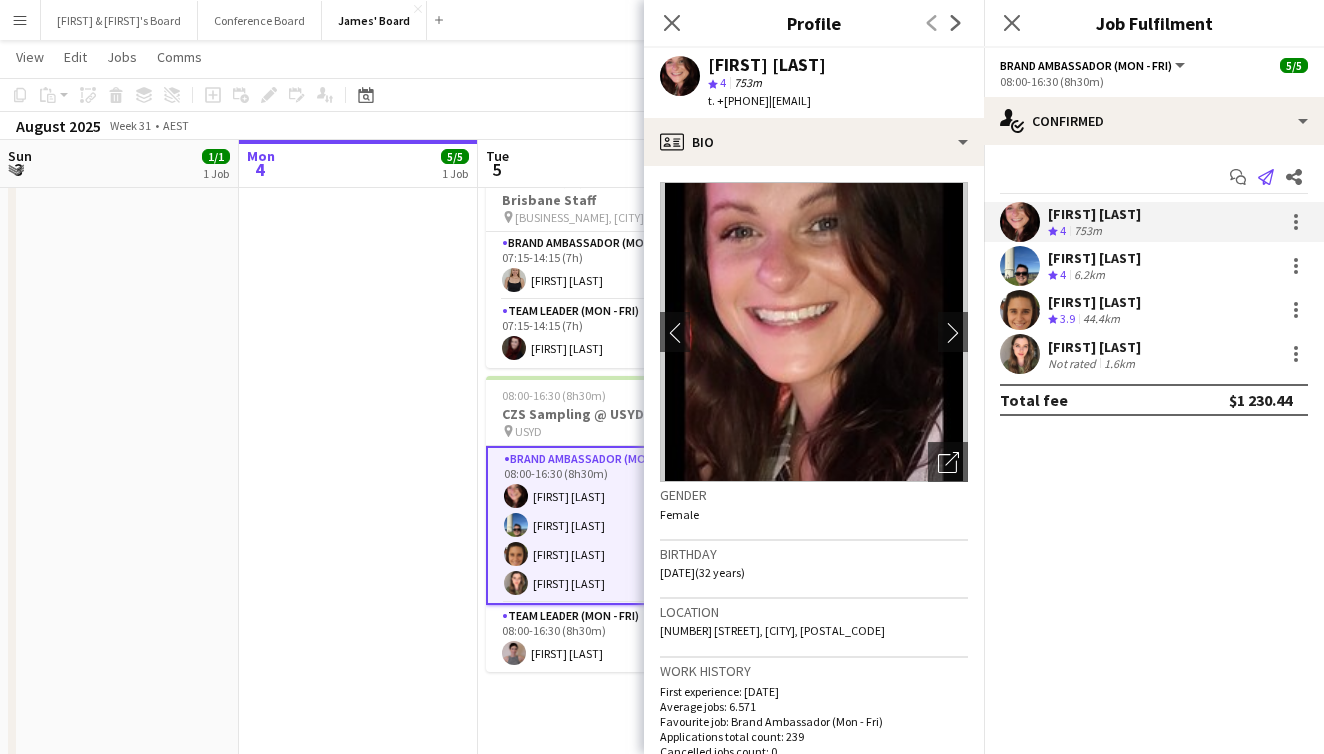 scroll, scrollTop: 0, scrollLeft: 0, axis: both 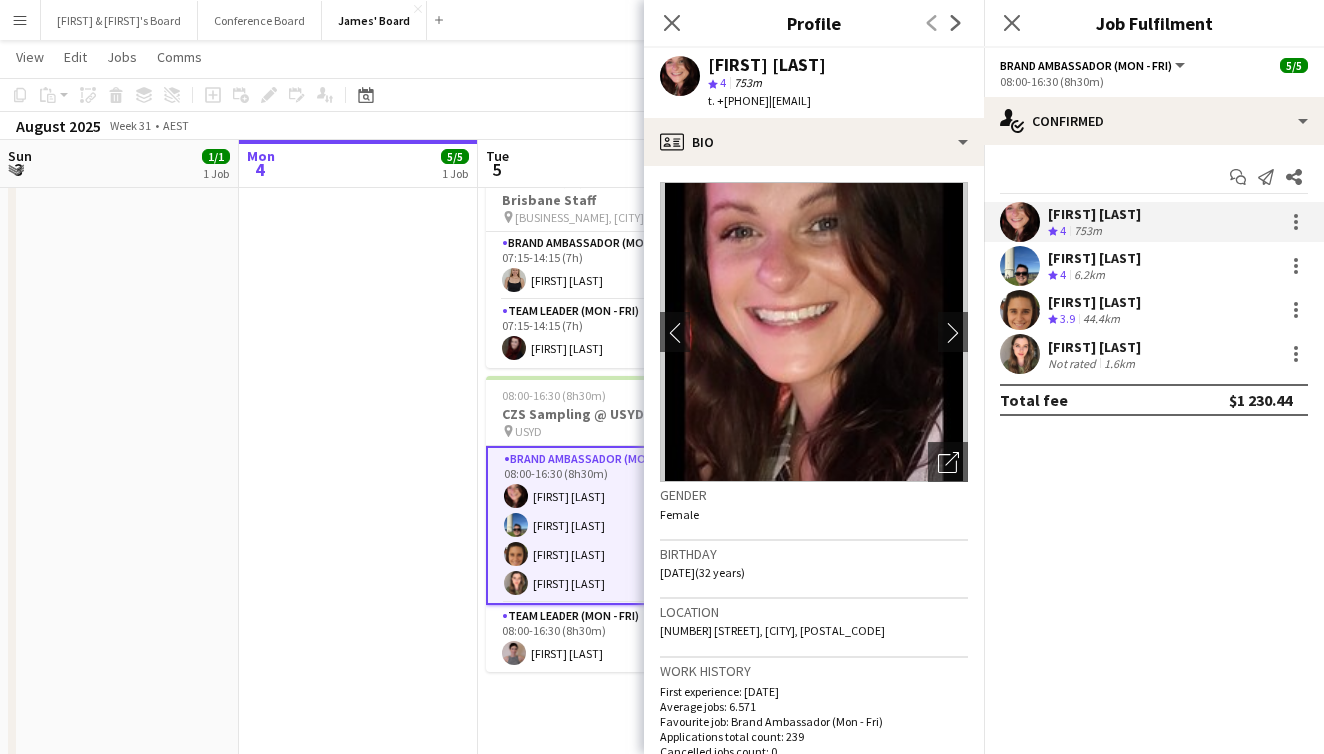 click on "In progress   08:00-16:30 (8h30m)    5/5   CZS Sampling @ USYD
pin
USYD   2 Roles   Brand Ambassador (Mon - Fri)   4/4   08:00-16:30 (8h30m)
[FIRST] [LAST] [FIRST] [LAST] [FIRST] [LAST] [FIRST] [LAST]  Team Leader (Mon - Fri)   1/1   08:00-16:30 (8h30m)
[FIRST] [LAST]" at bounding box center (358, 340) 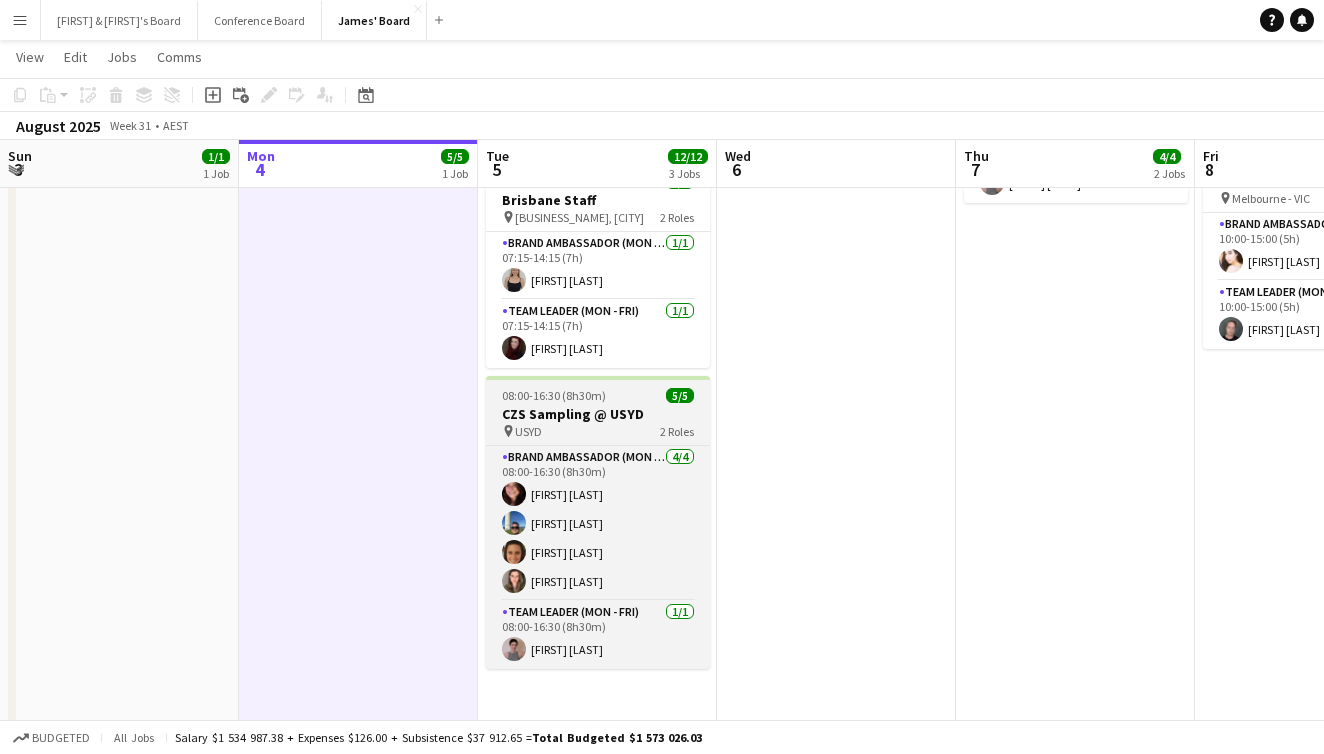 click on "08:00-16:30 (8h30m)" at bounding box center (554, 395) 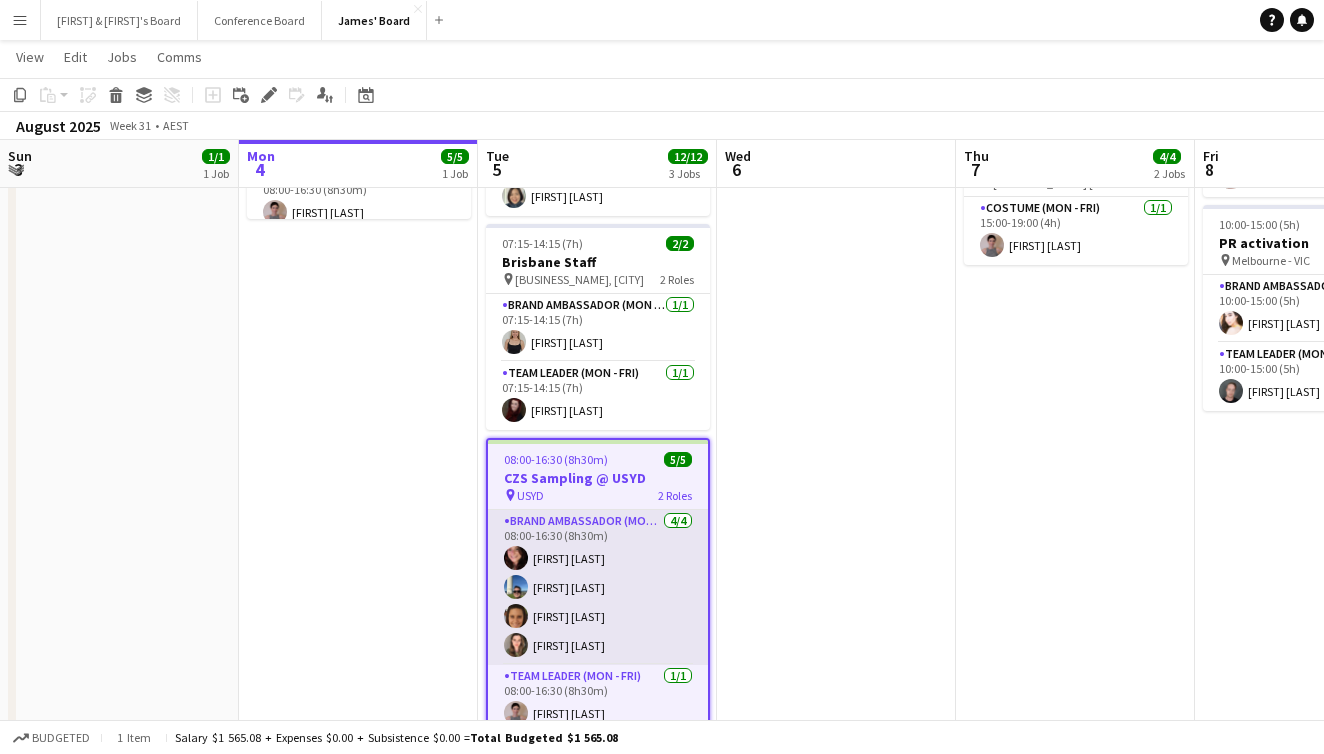 scroll, scrollTop: 380, scrollLeft: 0, axis: vertical 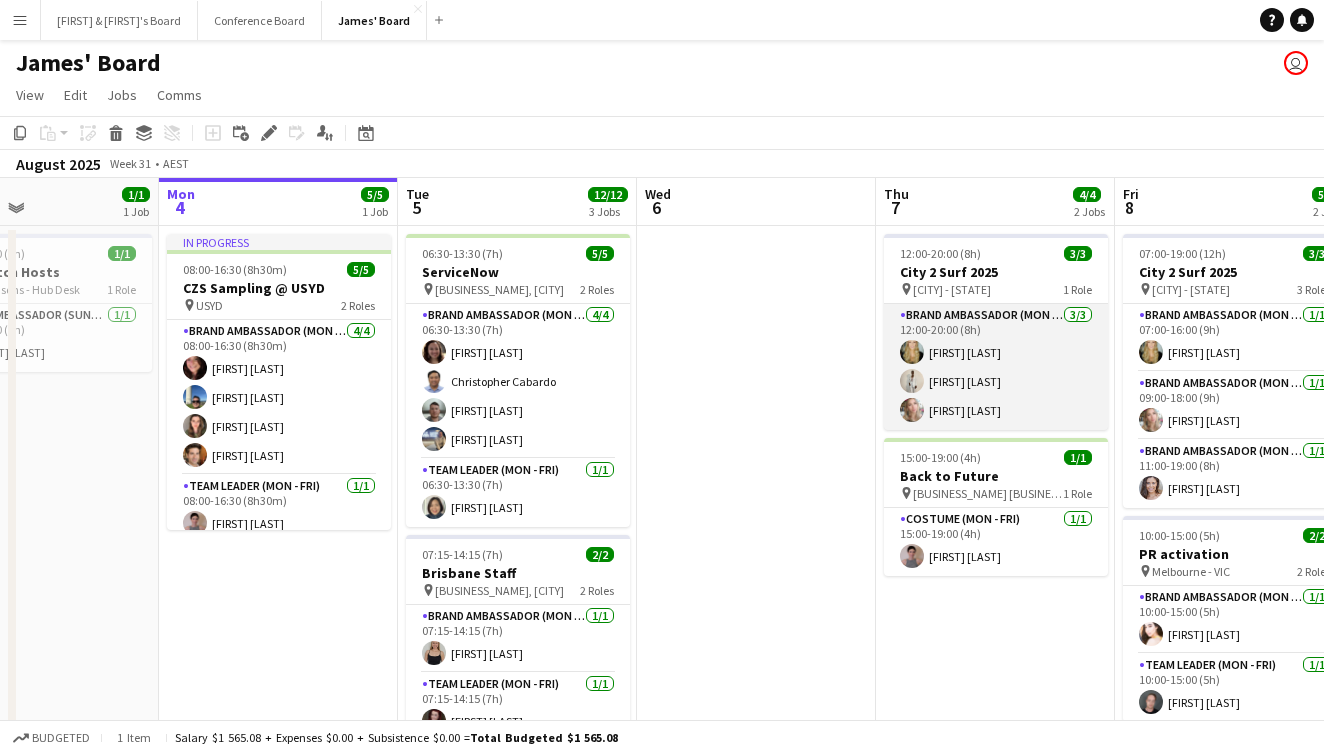 click on "Brand Ambassador (Mon - Fri)   3/3   12:00-20:00 (8h)
[FIRST] [LAST] [FIRST] [LAST] [FIRST] [LAST]" at bounding box center [996, 367] 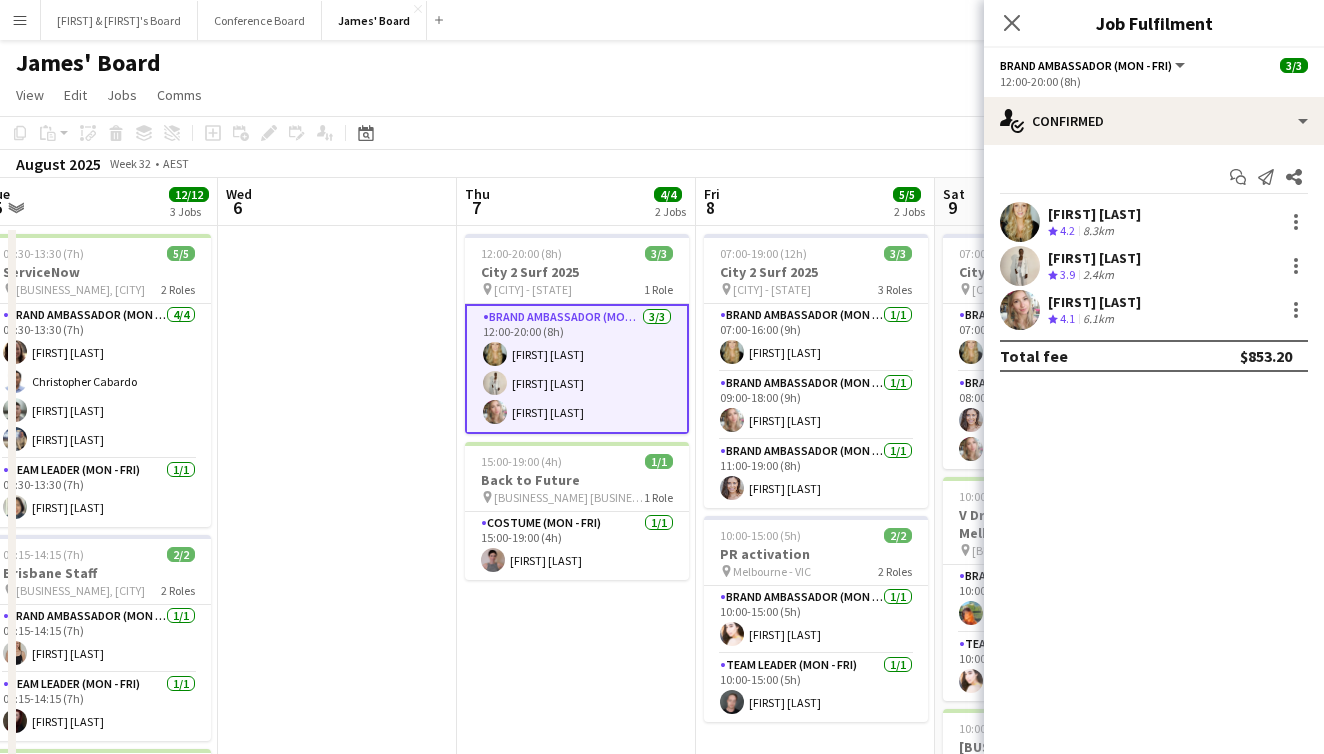scroll, scrollTop: 0, scrollLeft: 754, axis: horizontal 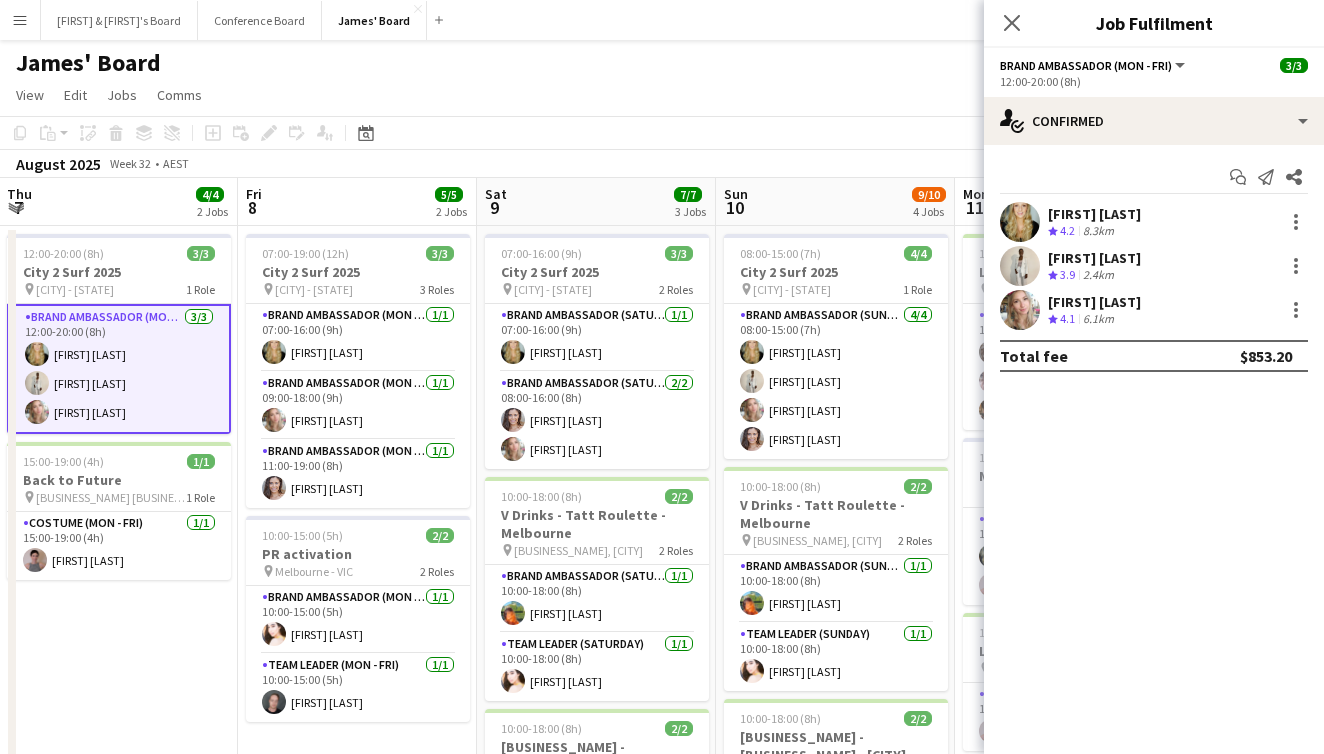 click on "View  Day view expanded Day view collapsed Month view Date picker Jump to today Expand Linked Jobs Collapse Linked Jobs  Edit  Copy
Command
C  Paste  Without Crew
Command
V With Crew
Command
Shift
V Paste as linked job  Group  Group Ungroup  Jobs  New Job Edit Job Delete Job New Linked Job Edit Linked Jobs Job fulfilment Promote Role Copy Role URL  Comms  Notify confirmed crew Create chat" 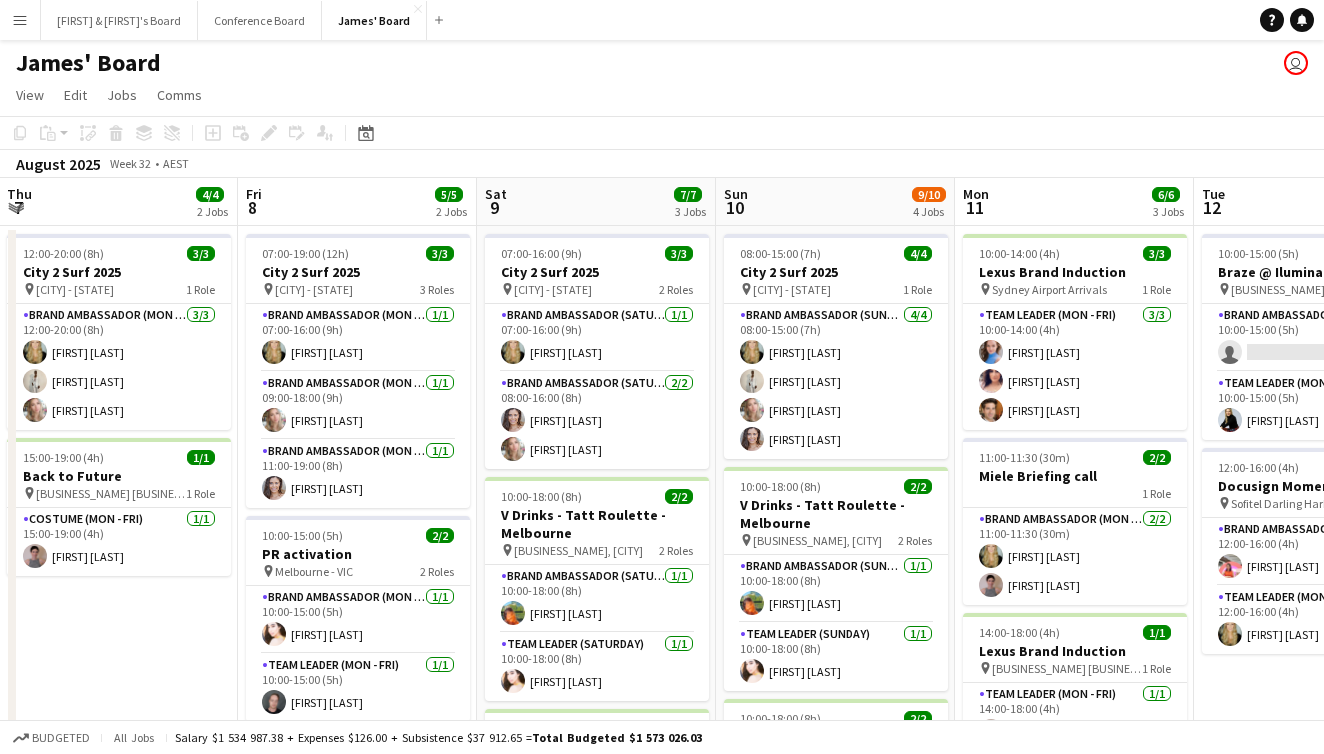 click on "Menu" at bounding box center (20, 20) 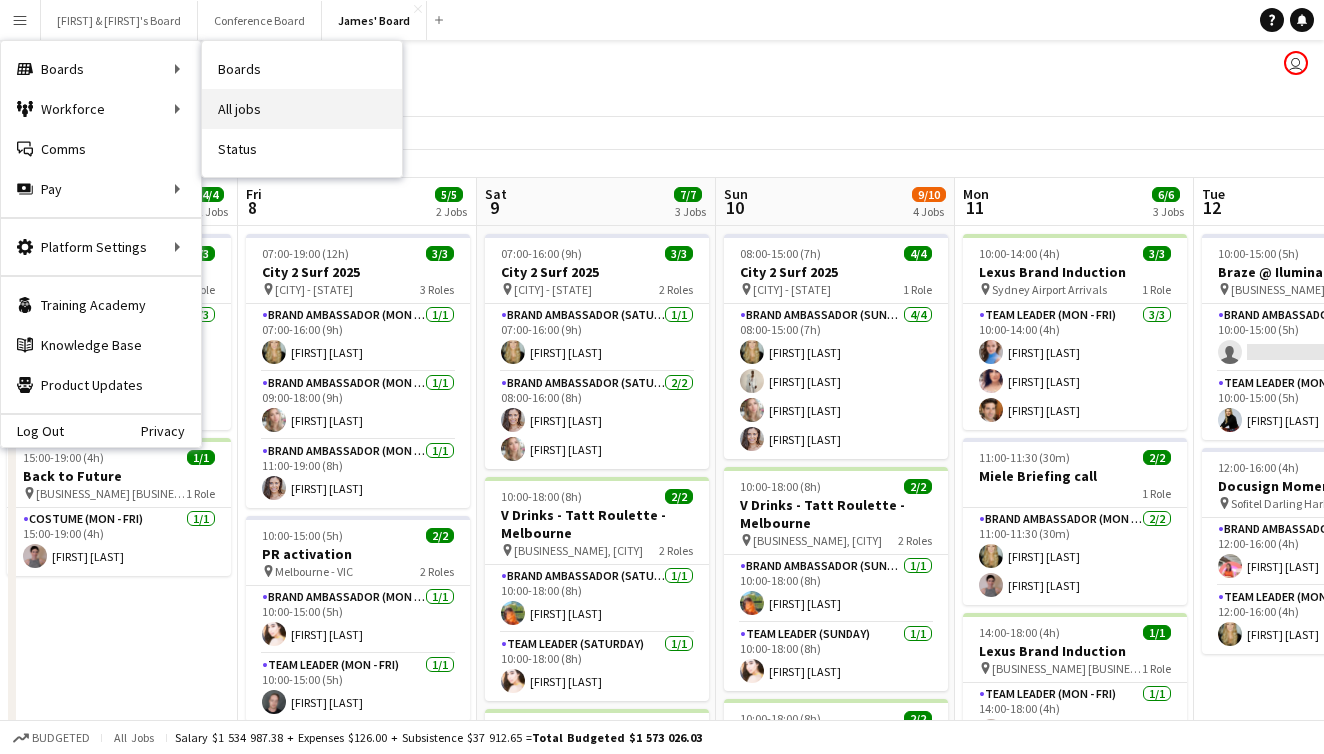 click on "All jobs" at bounding box center (302, 109) 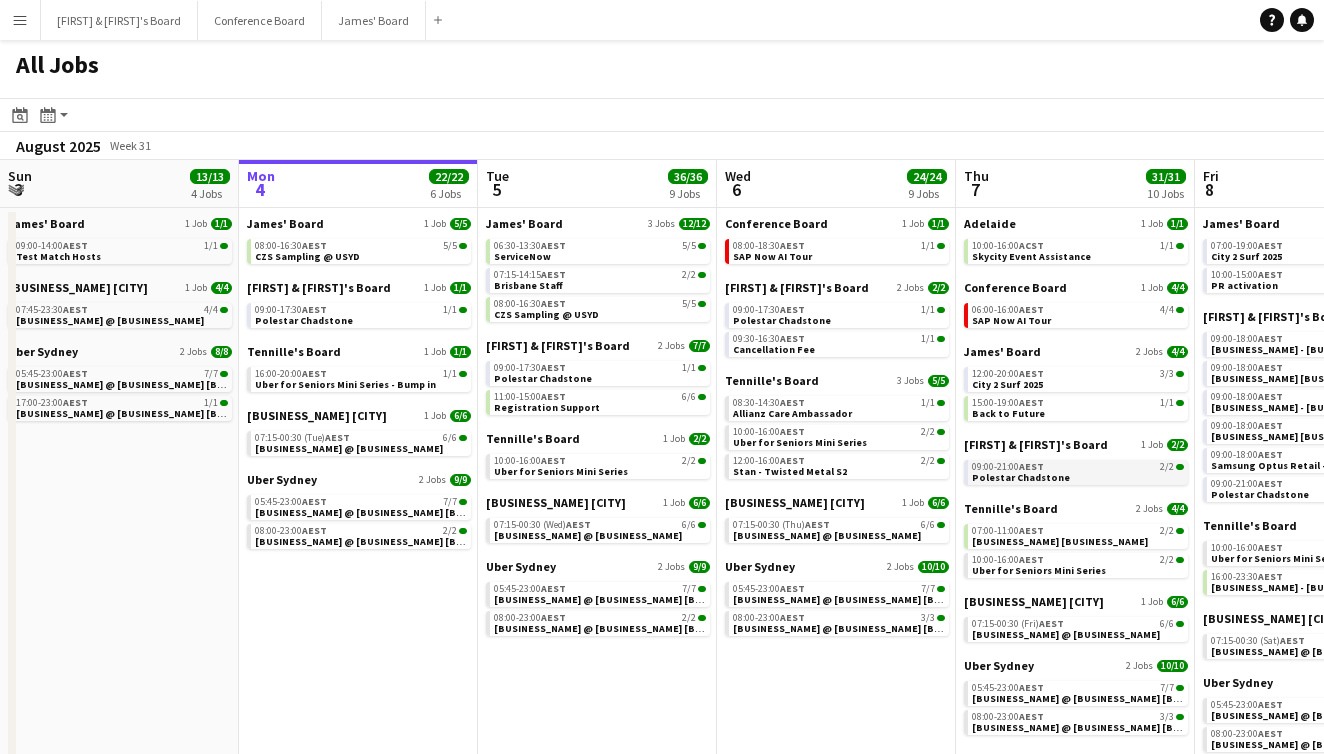 click on "AEST" at bounding box center (1031, 466) 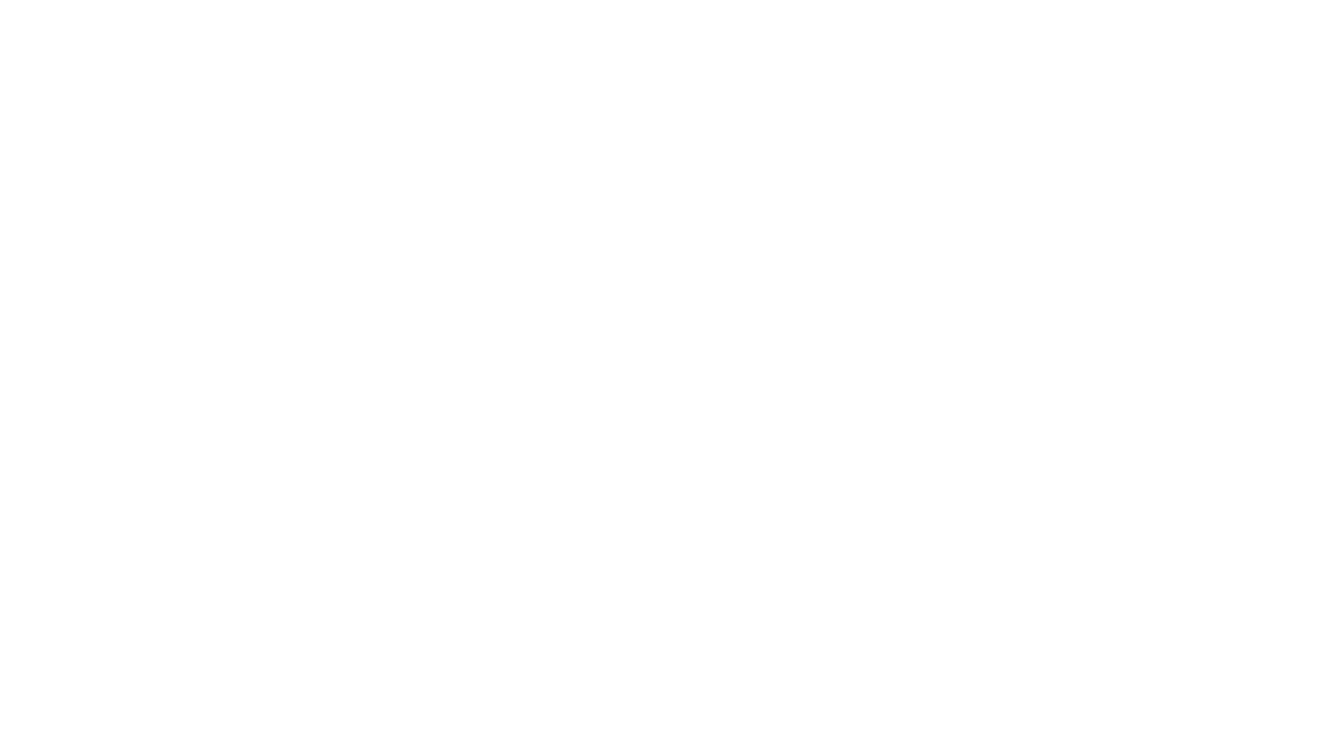 scroll, scrollTop: 0, scrollLeft: 0, axis: both 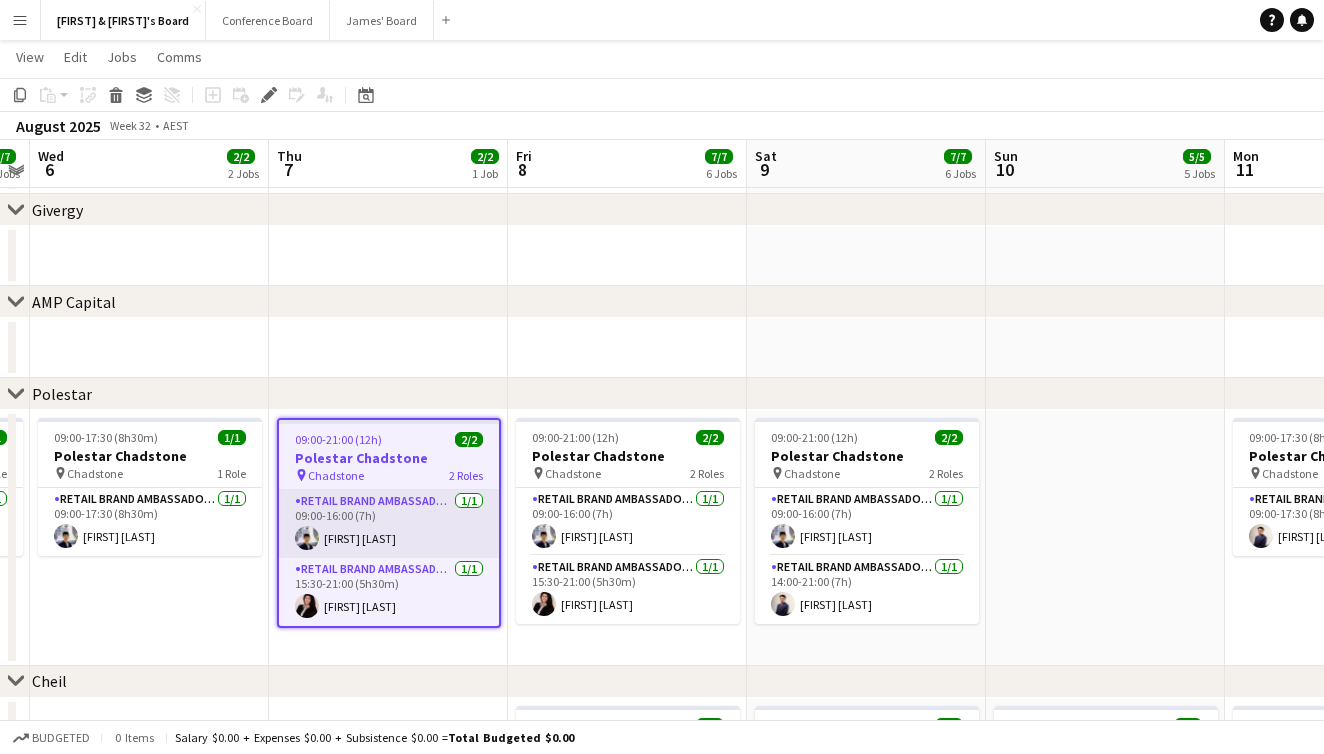 click on "RETAIL Brand Ambassador (Mon - Fri)   1/1   09:00-16:00 (7h)
[FIRST] [LAST]" at bounding box center (389, 524) 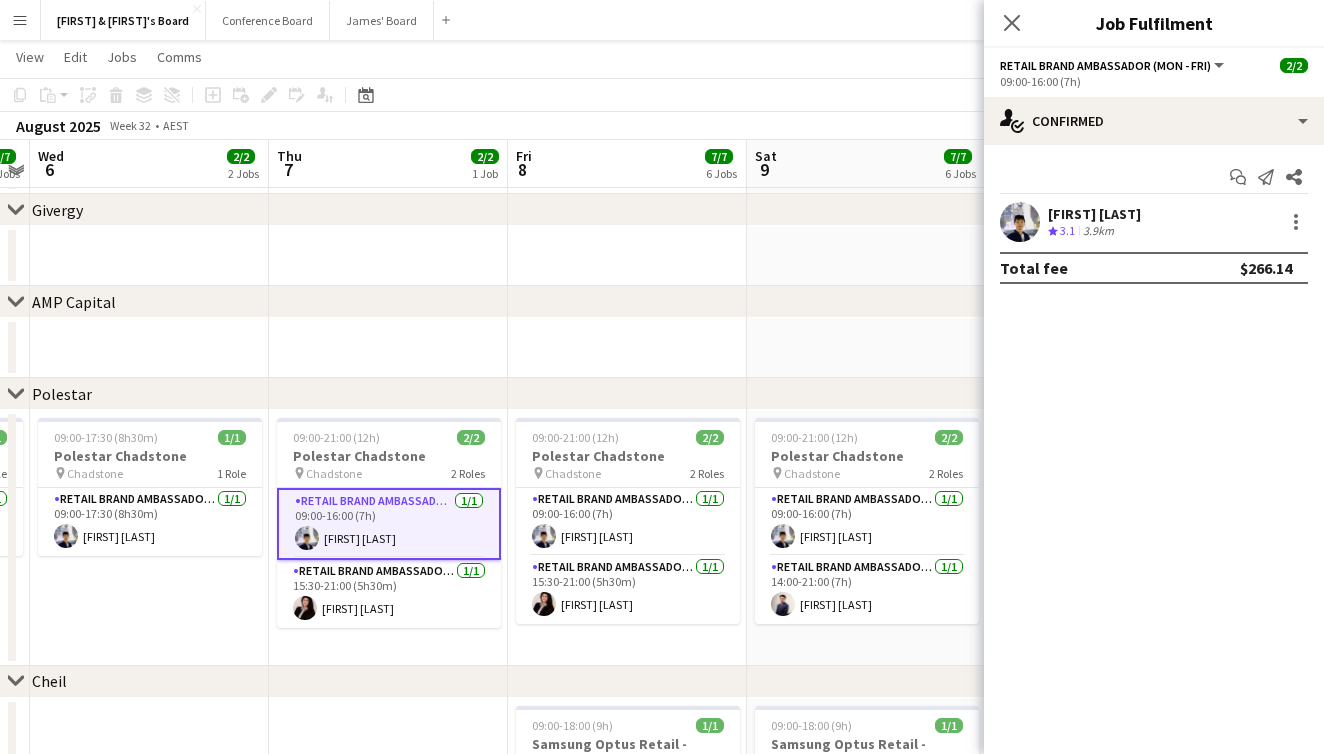 click on "[FIRST] [LAST]
Crew rating
3.1 3.9km" at bounding box center (1154, 222) 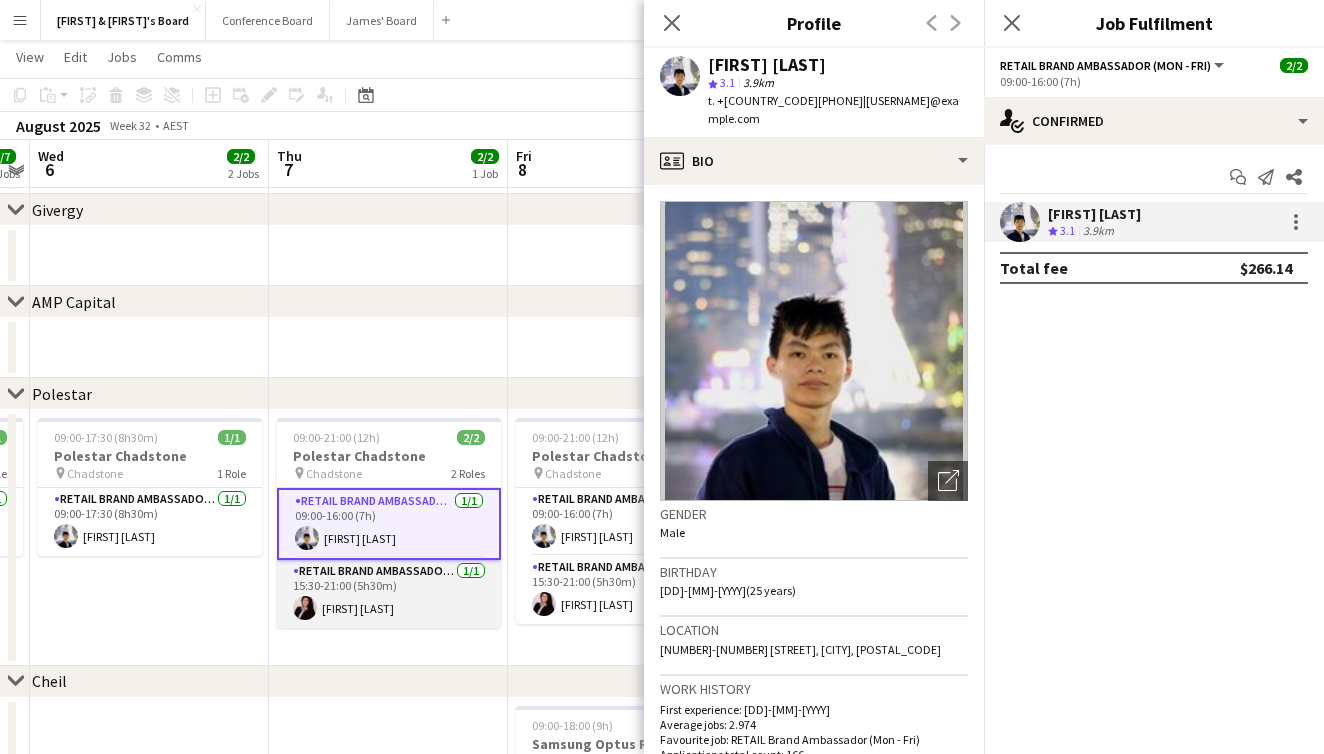 click on "RETAIL Brand Ambassador (Mon - Fri)   1/1   15:30-21:00 (5h30m)
Angie Osorio" at bounding box center [389, 594] 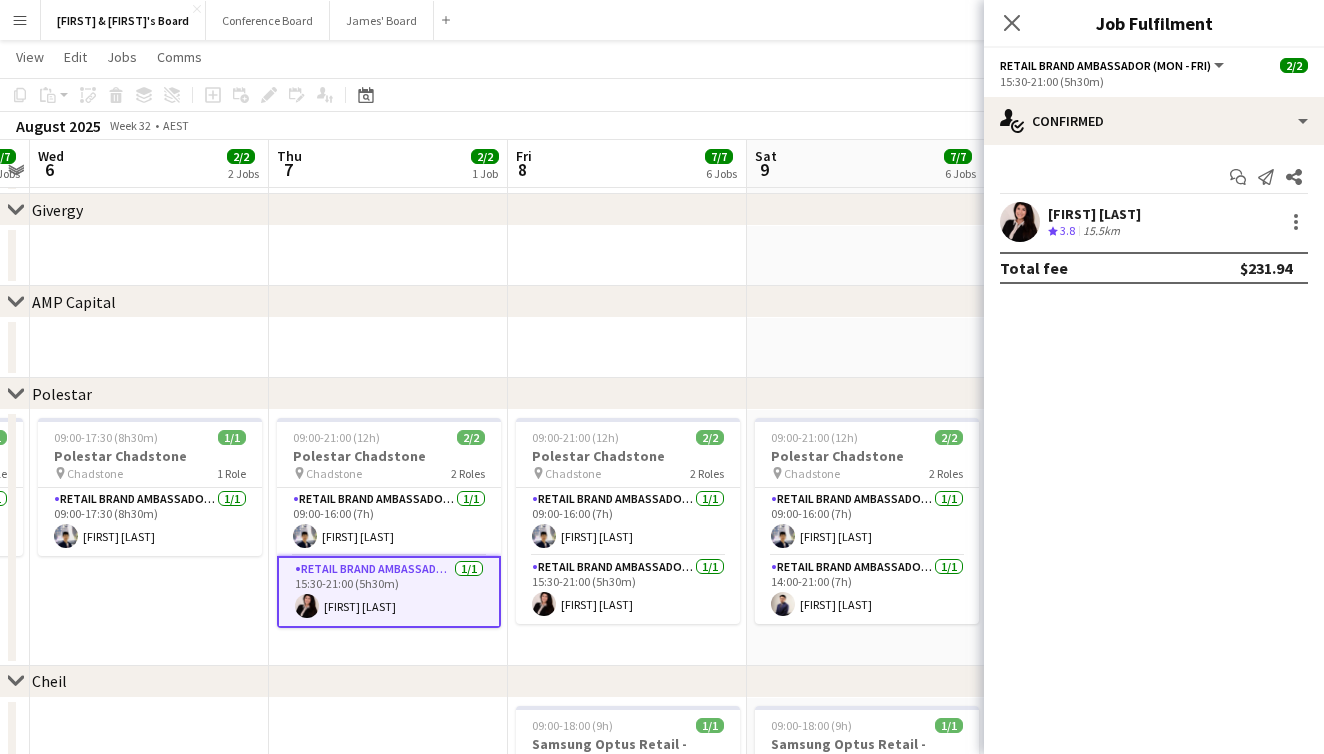 click on "15.5km" at bounding box center [1101, 231] 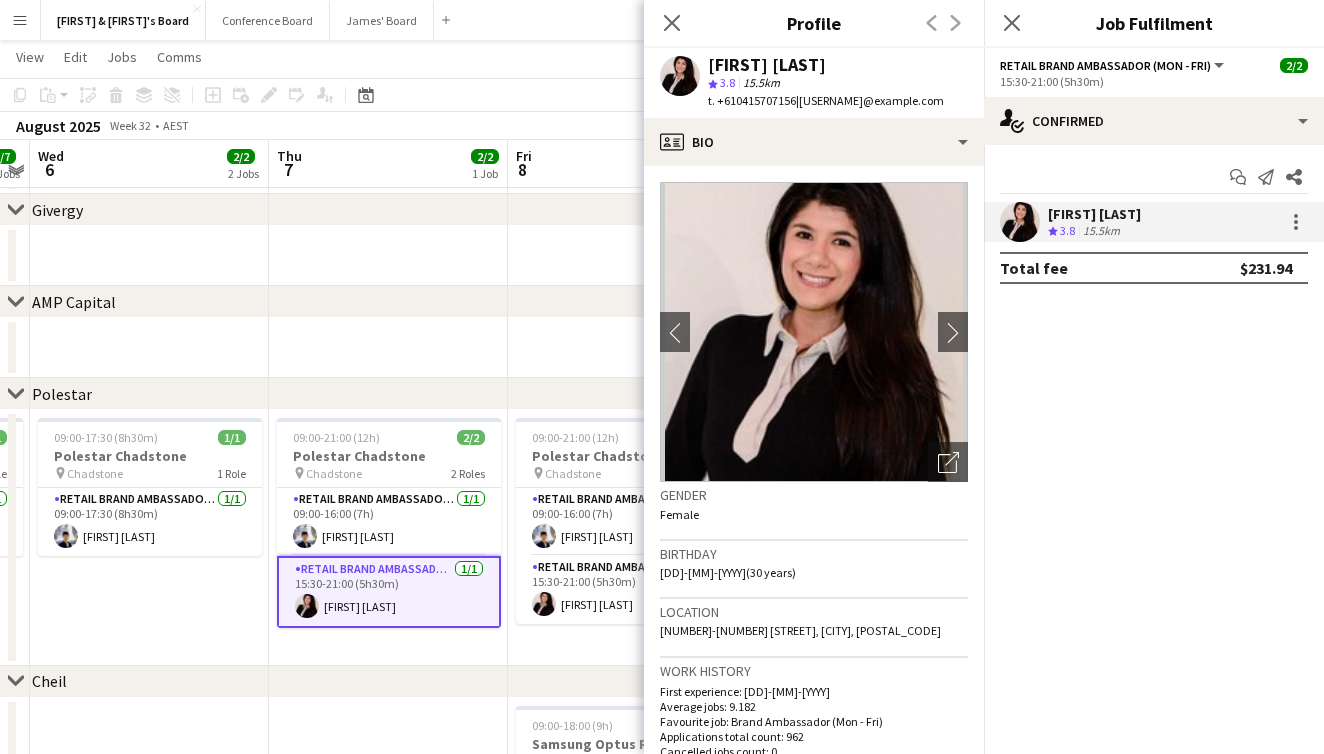 click on "Close pop-in" 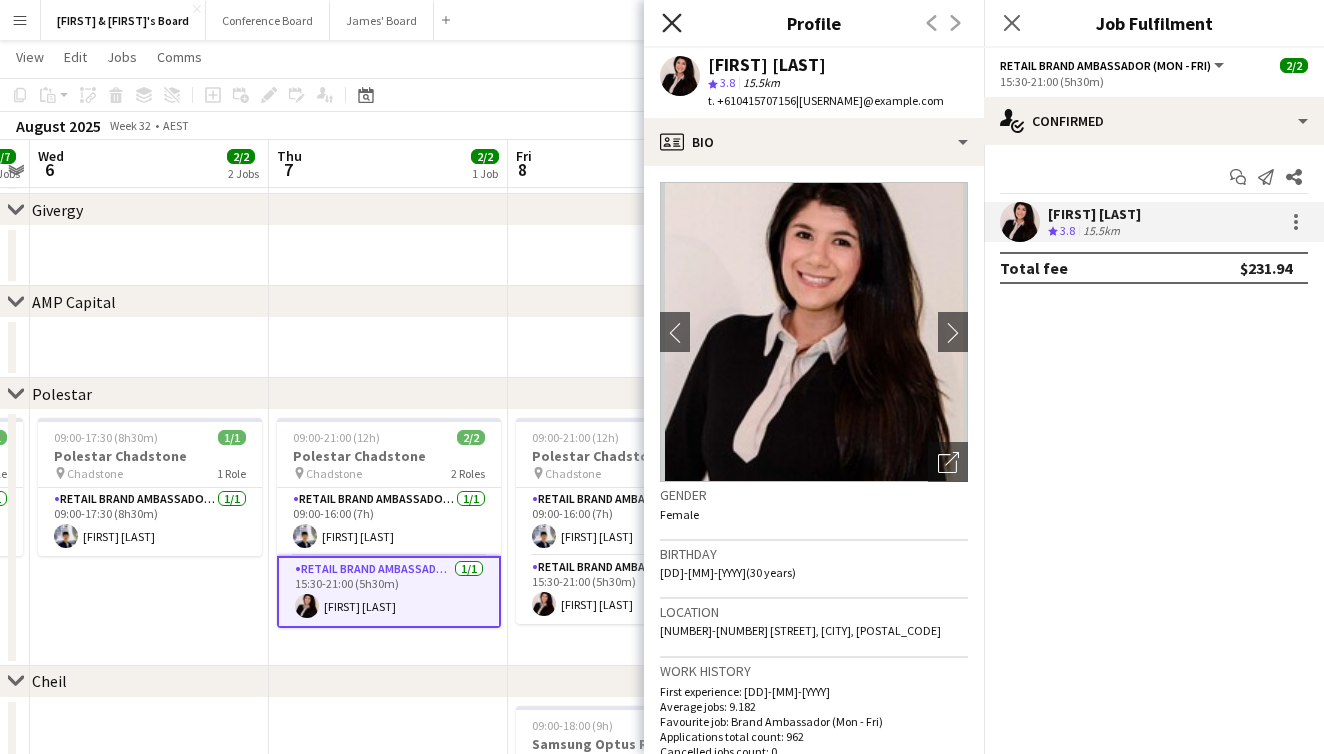 click 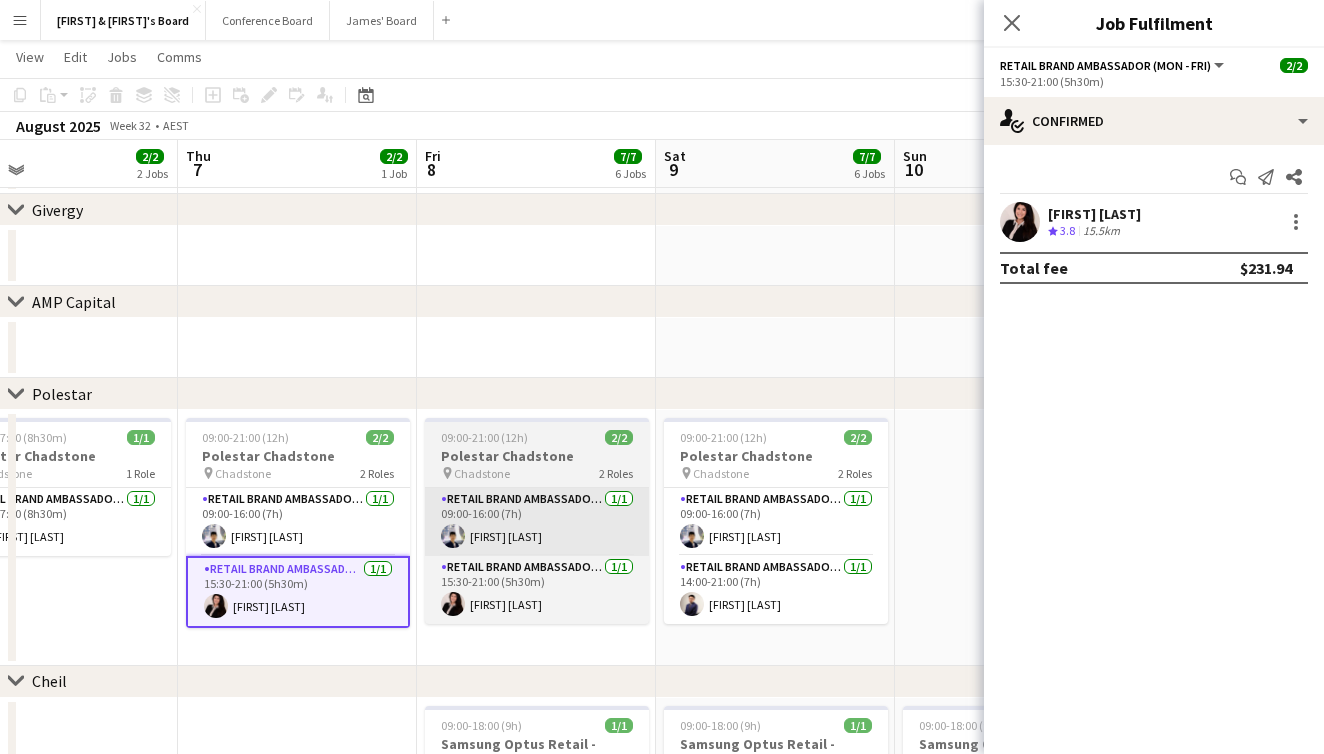 scroll, scrollTop: 0, scrollLeft: 775, axis: horizontal 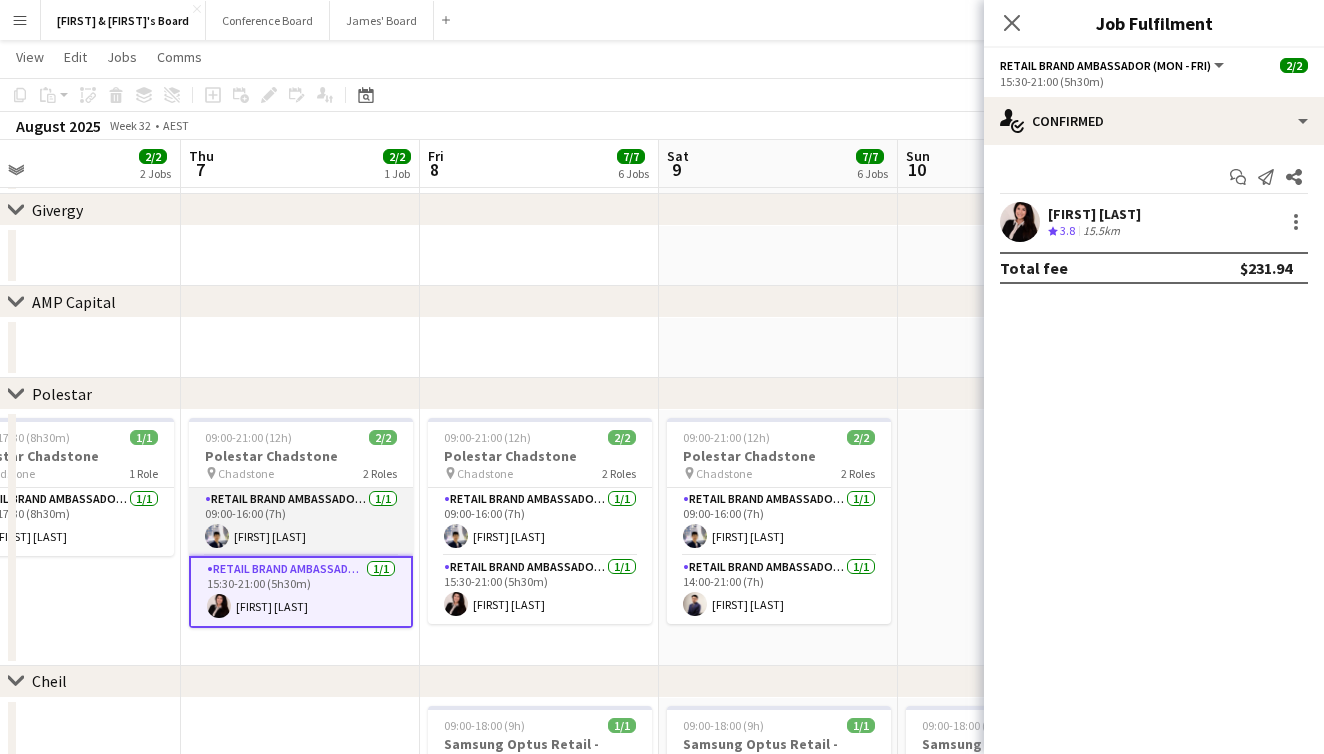 click on "RETAIL Brand Ambassador (Mon - Fri)   1/1   09:00-16:00 (7h)
Aldy Putra" at bounding box center [301, 522] 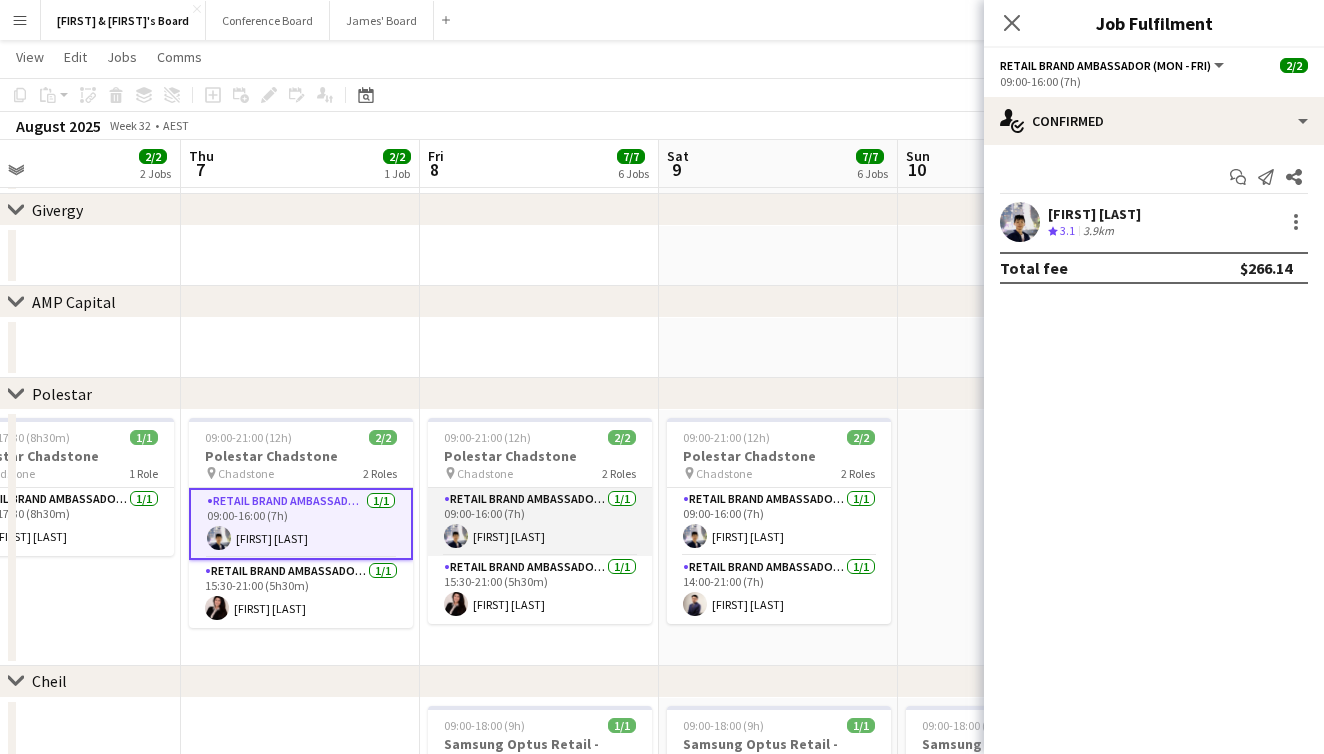 click on "RETAIL Brand Ambassador (Mon - Fri)   1/1   09:00-16:00 (7h)
Aldy Putra" at bounding box center (540, 522) 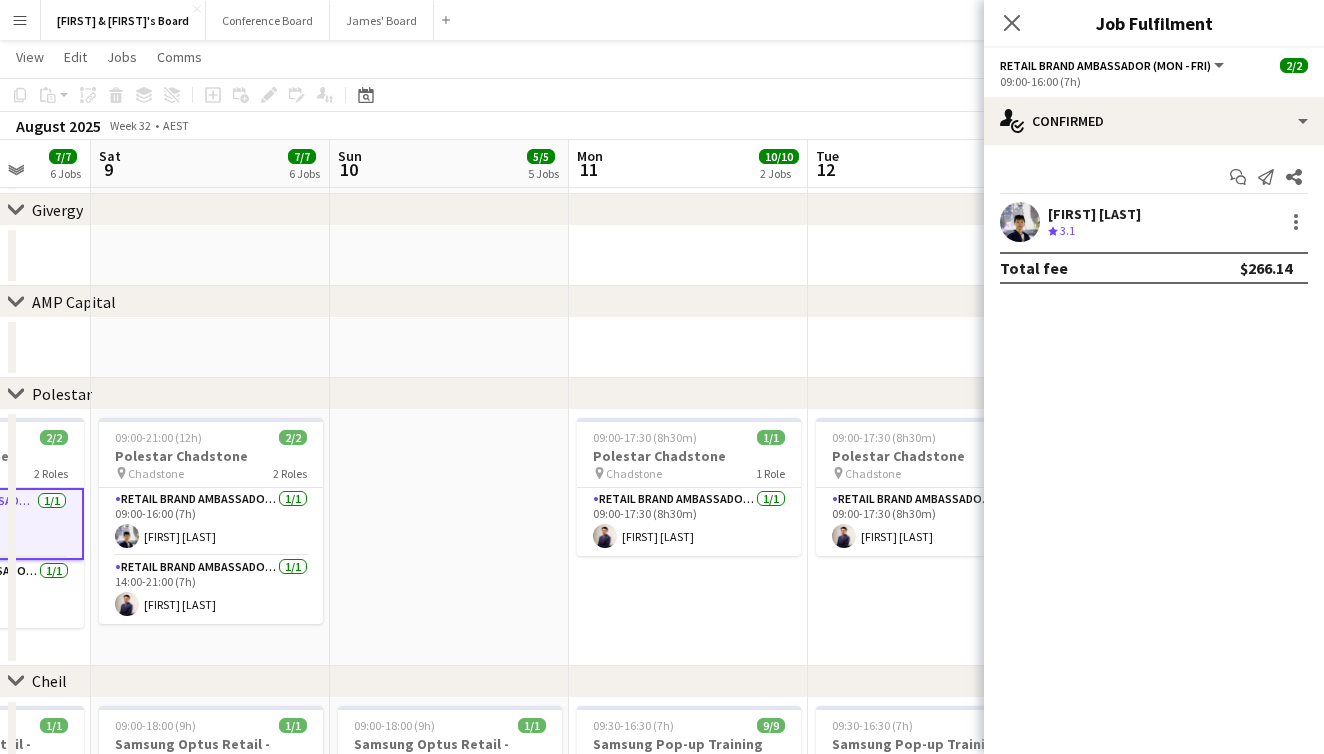 scroll, scrollTop: 0, scrollLeft: 683, axis: horizontal 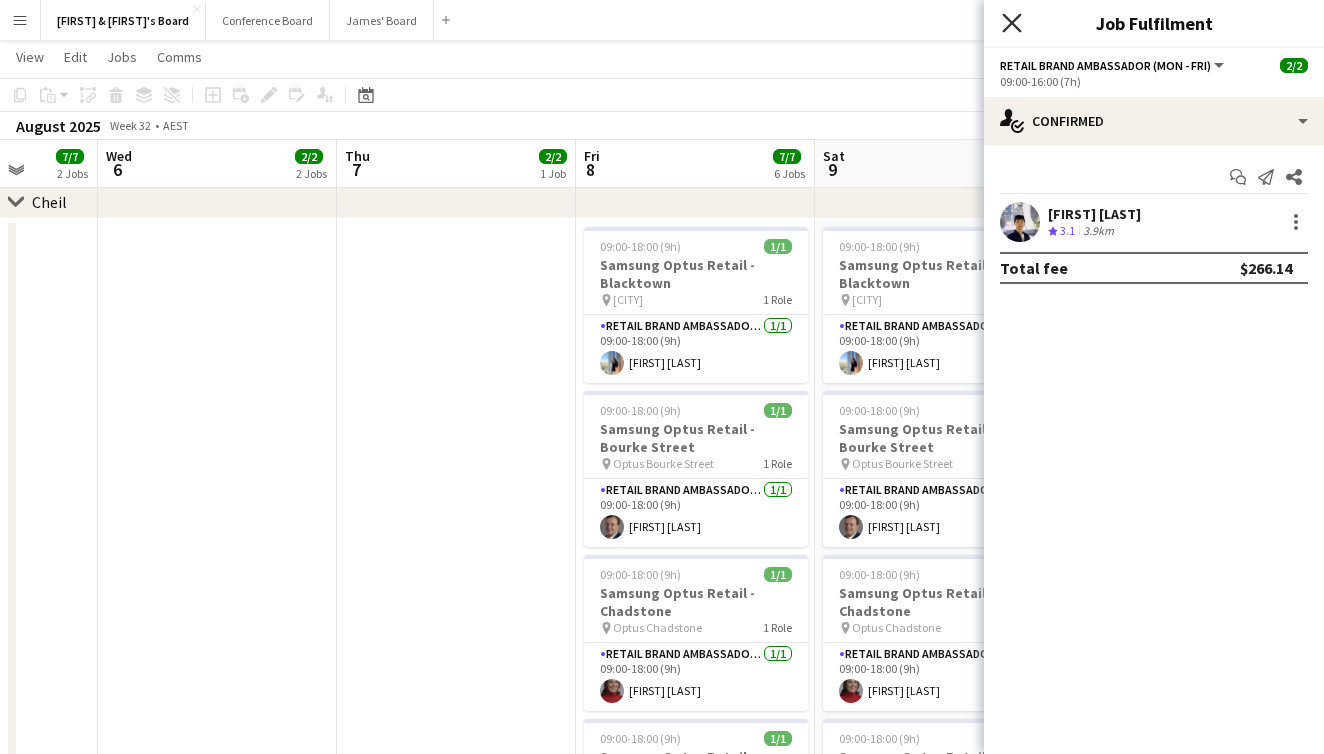 click on "Close pop-in" 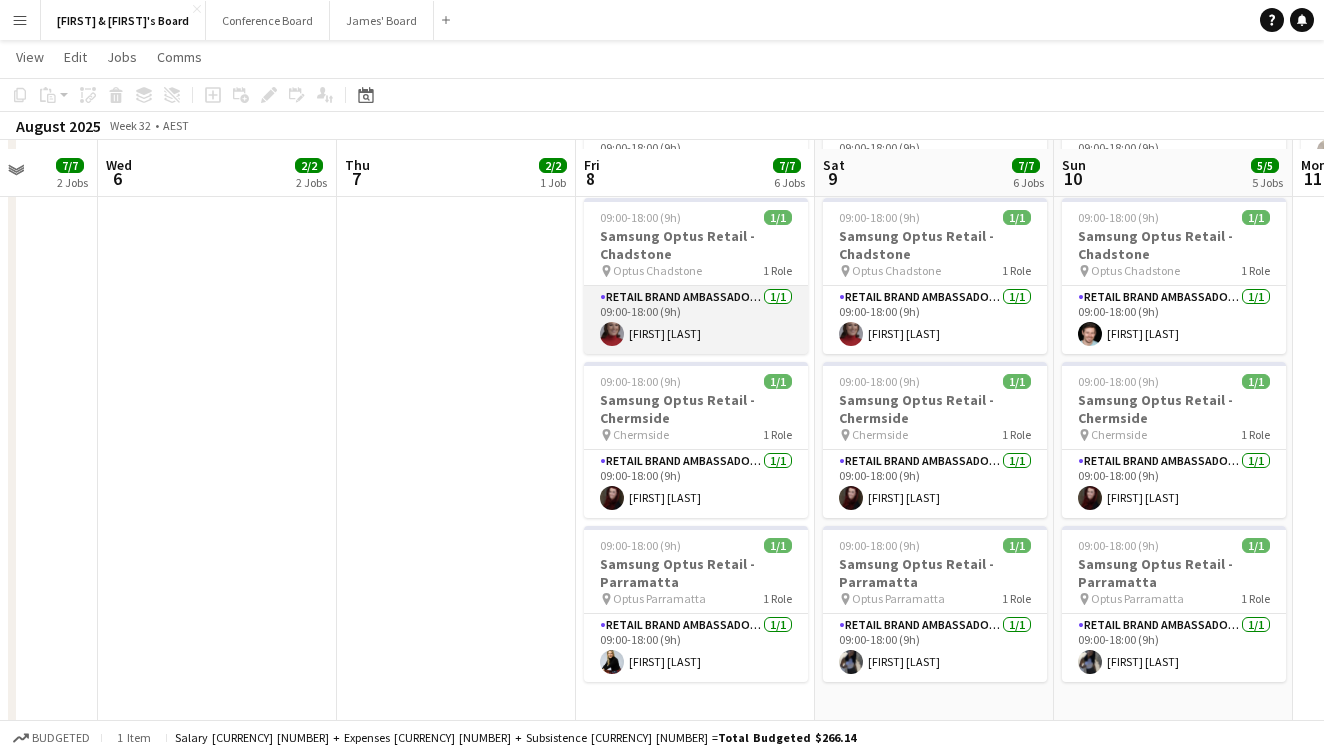 scroll, scrollTop: 1404, scrollLeft: 0, axis: vertical 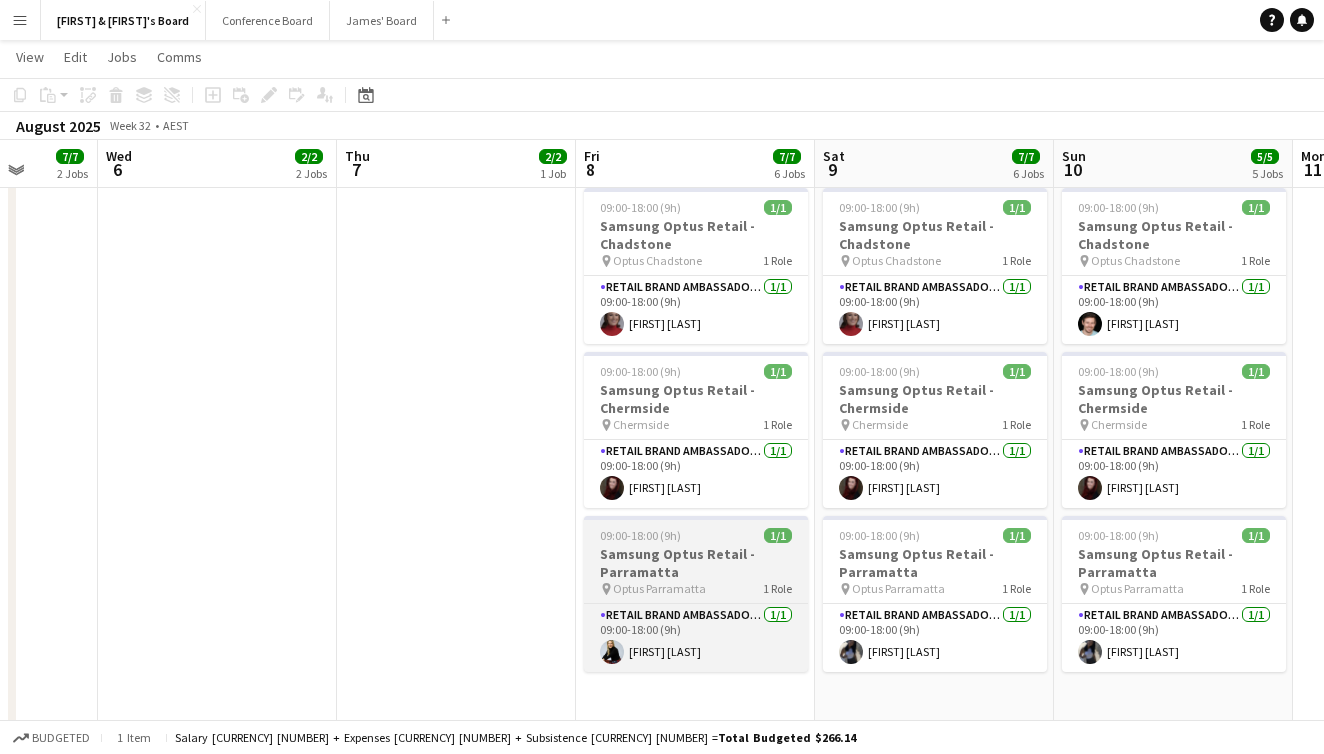 click on "Samsung Optus Retail - Parramatta" at bounding box center [696, 563] 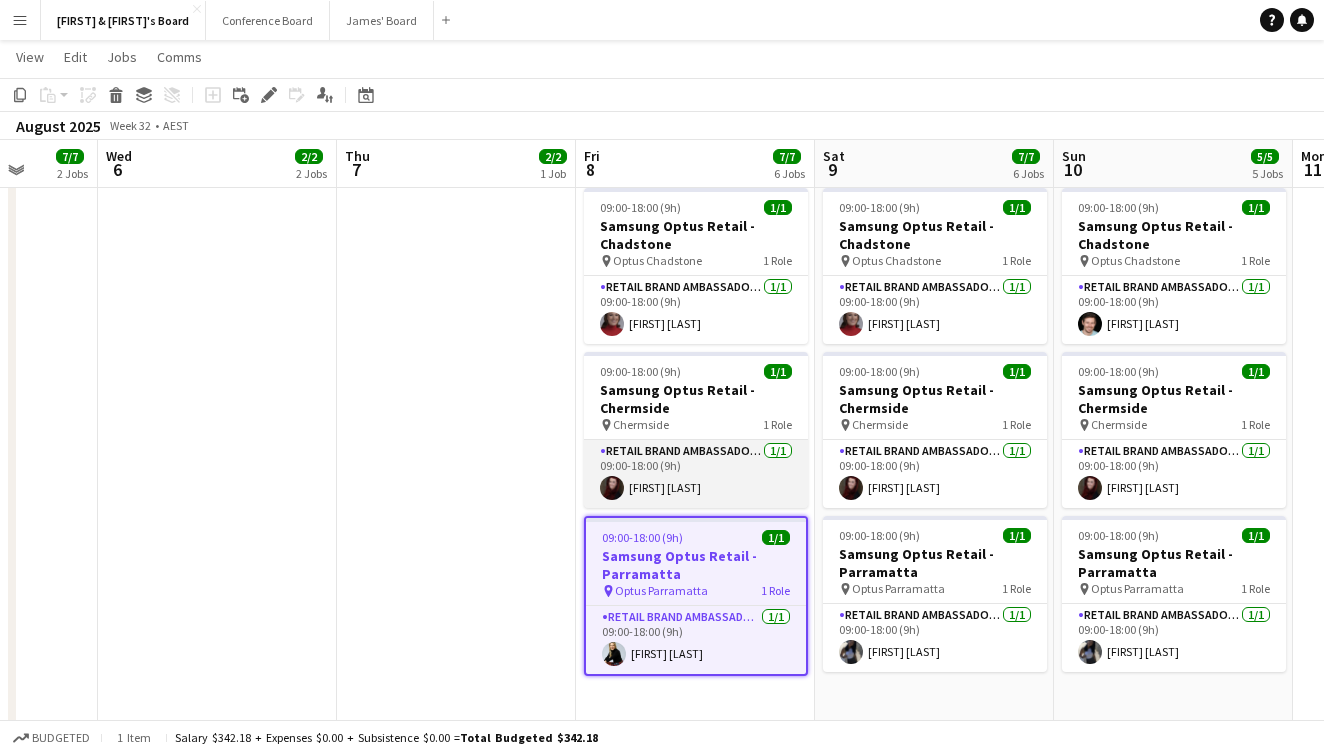 click on "RETAIL Brand Ambassador (Mon - Fri)   1/1   09:00-18:00 (9h)
Alicia Miller" at bounding box center (696, 474) 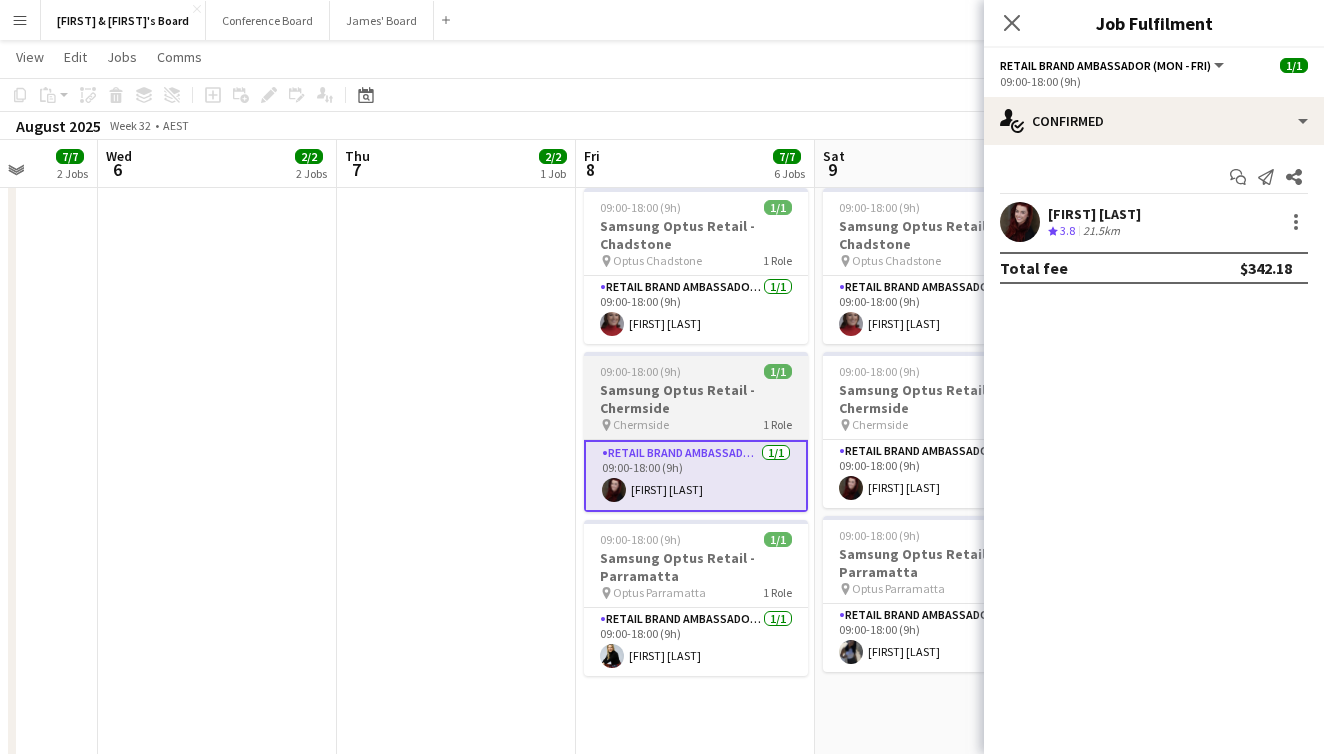 click on "pin
Chermside   1 Role" at bounding box center [696, 425] 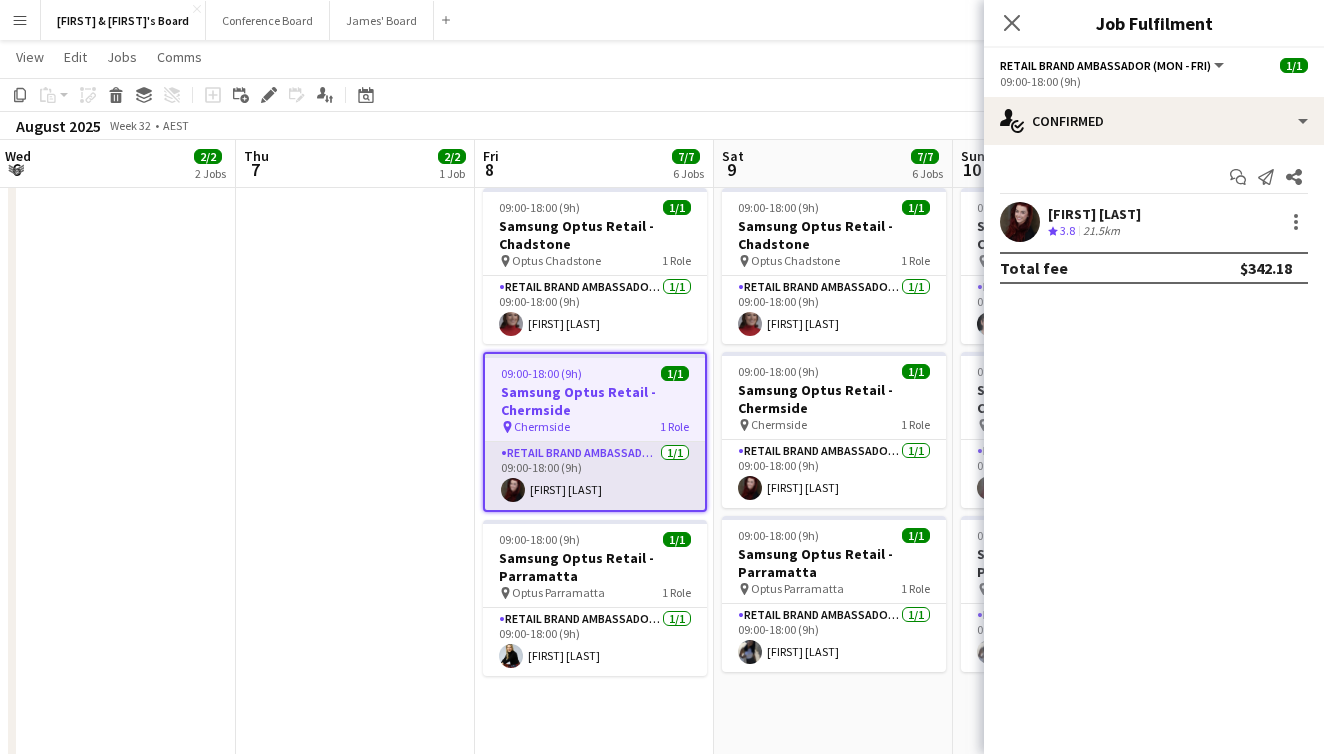 scroll, scrollTop: 0, scrollLeft: 729, axis: horizontal 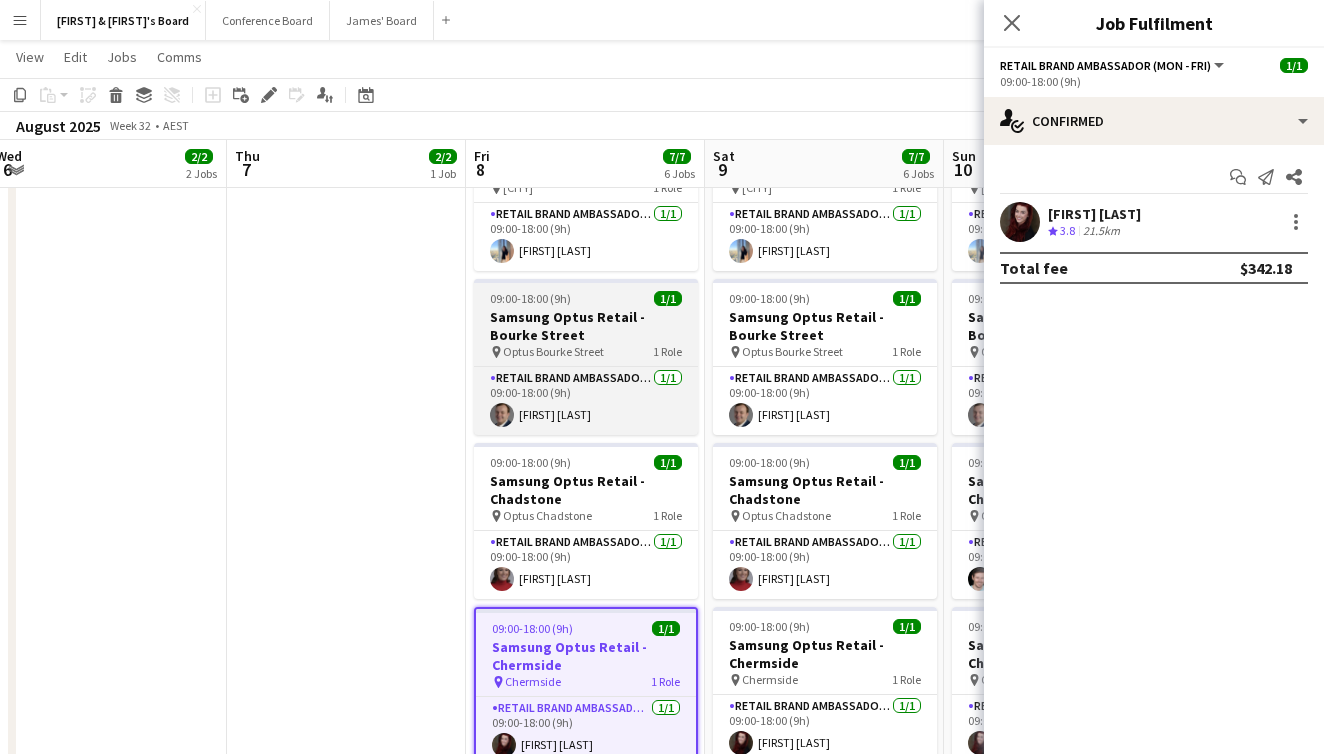 click on "[BUSINESS_NAME] [BUSINESS_NAME]" at bounding box center (553, 351) 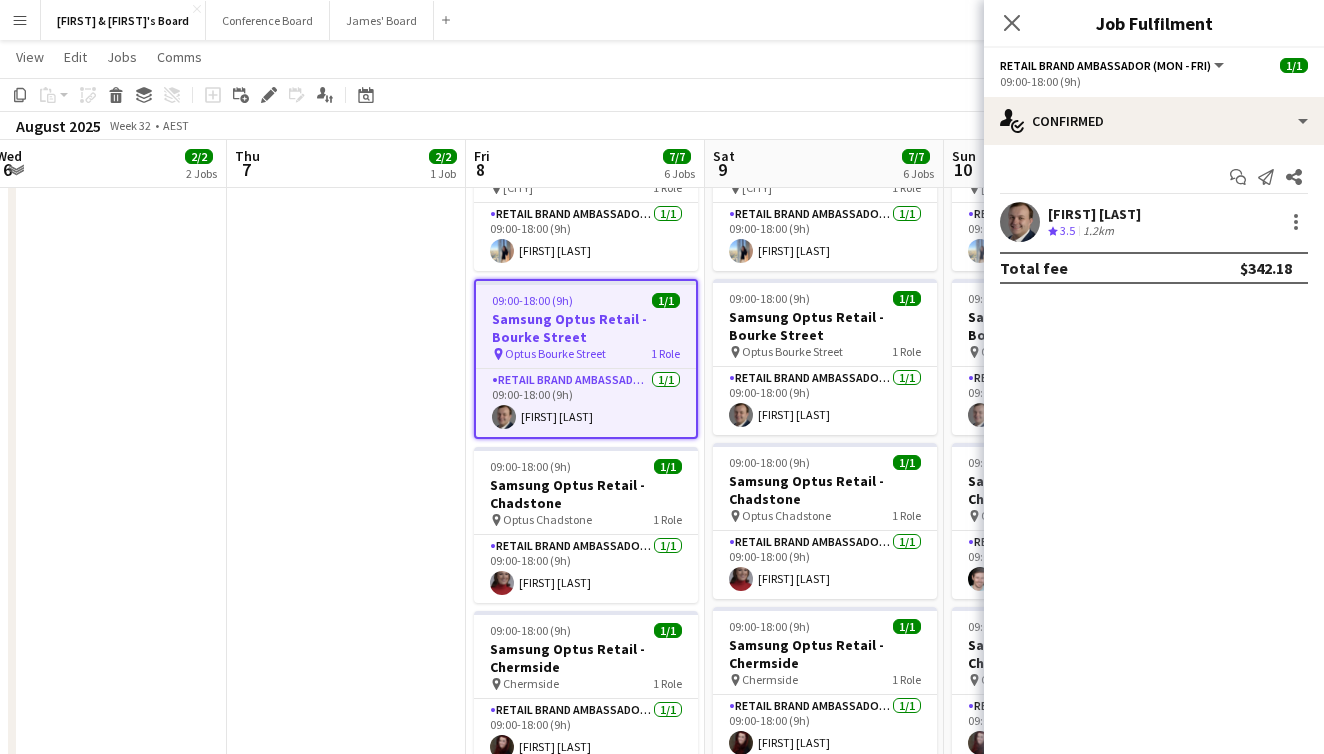 click at bounding box center [346, 686] 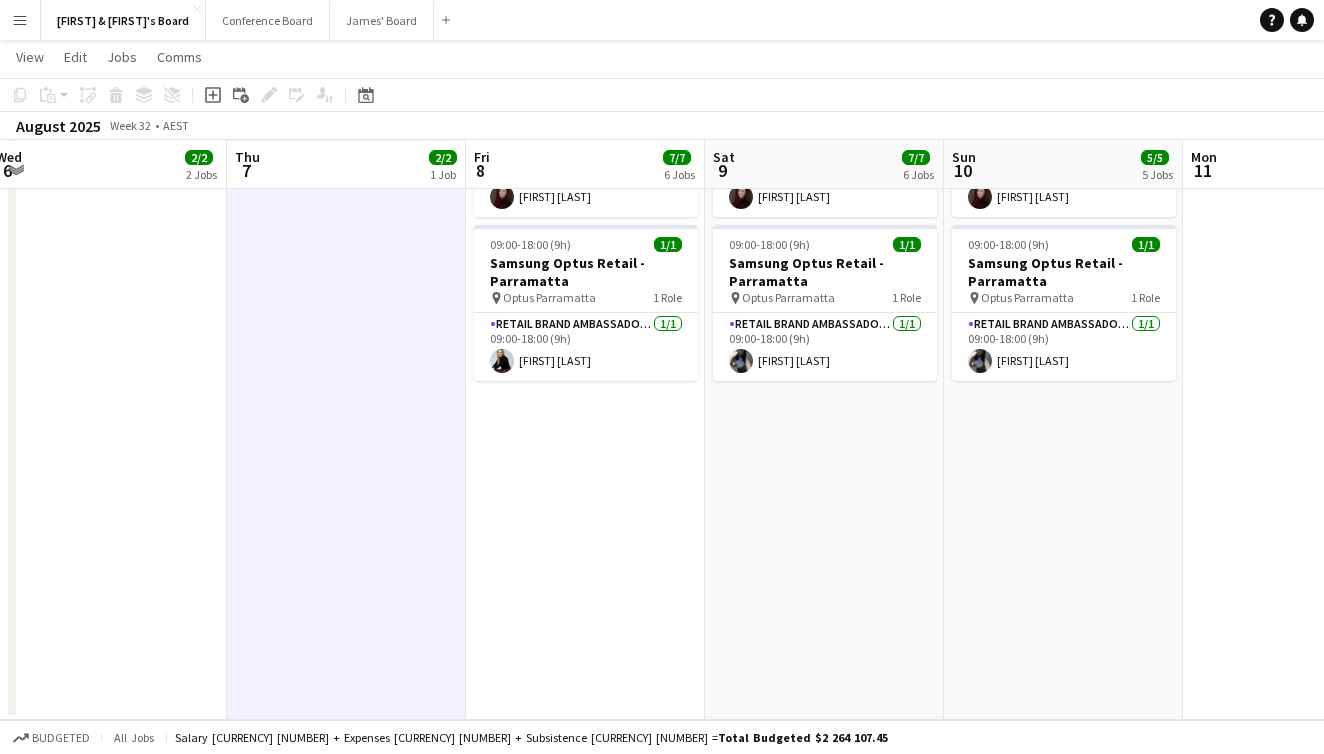 scroll, scrollTop: 1695, scrollLeft: 0, axis: vertical 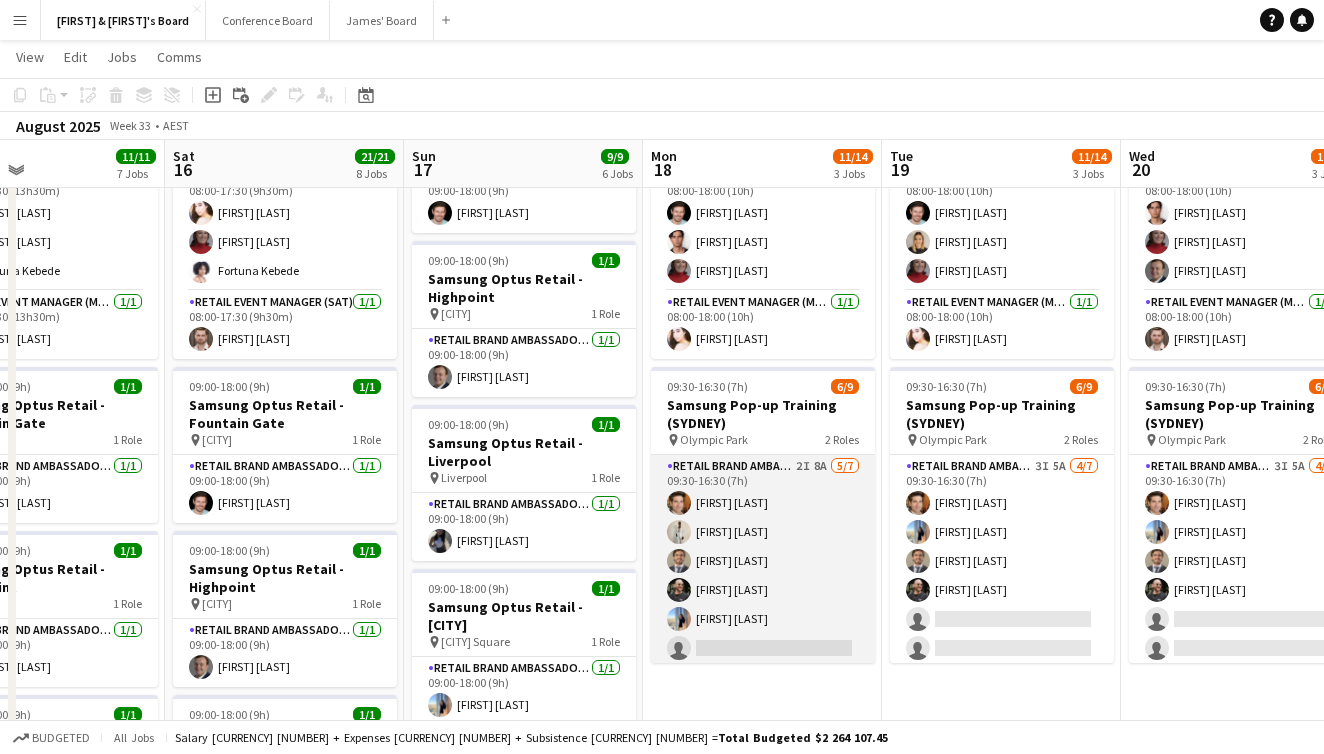 click on "RETAIL Brand Ambassador (Mon - Fri)   2I   8A   5/7   09:30-16:30 (7h)
Juan Montes Heaven Johnson EMILIO BRUN Todd Mingramm Sneha agarwal
single-neutral-actions
single-neutral-actions" at bounding box center [763, 576] 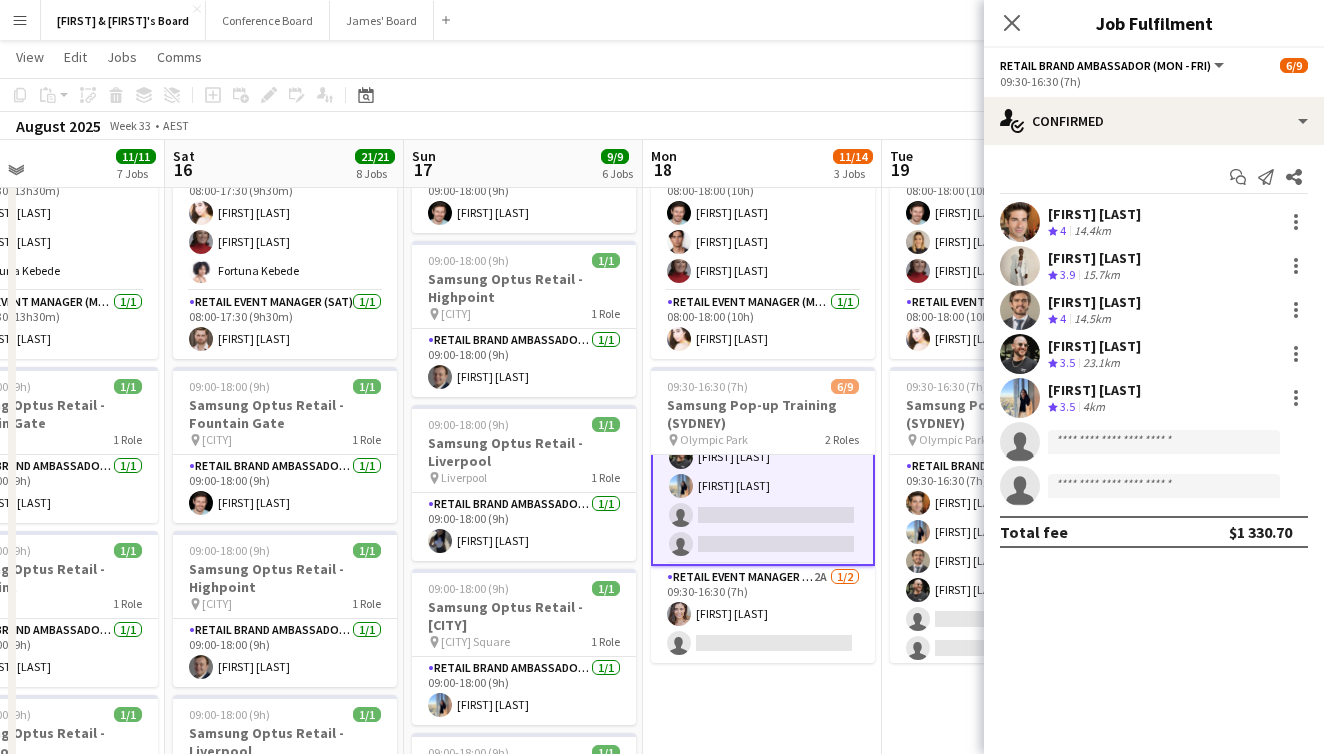 scroll, scrollTop: 135, scrollLeft: 0, axis: vertical 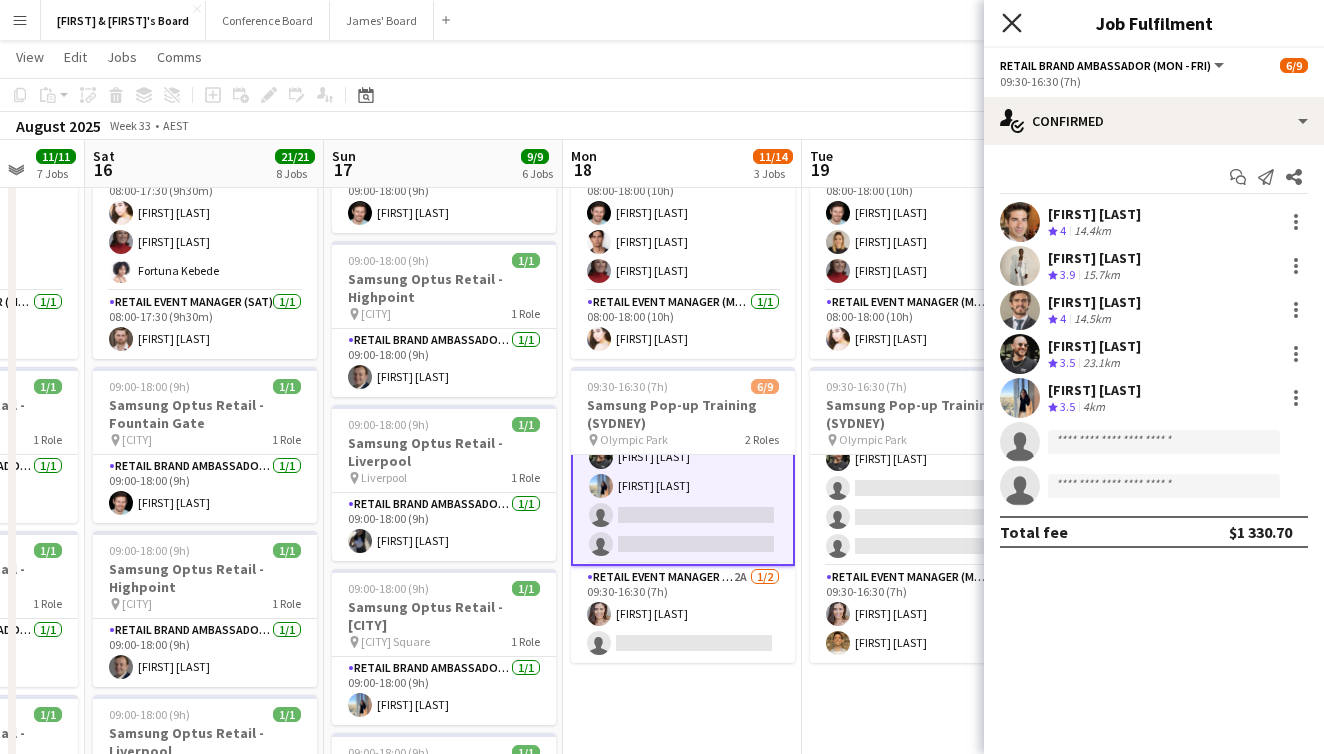click 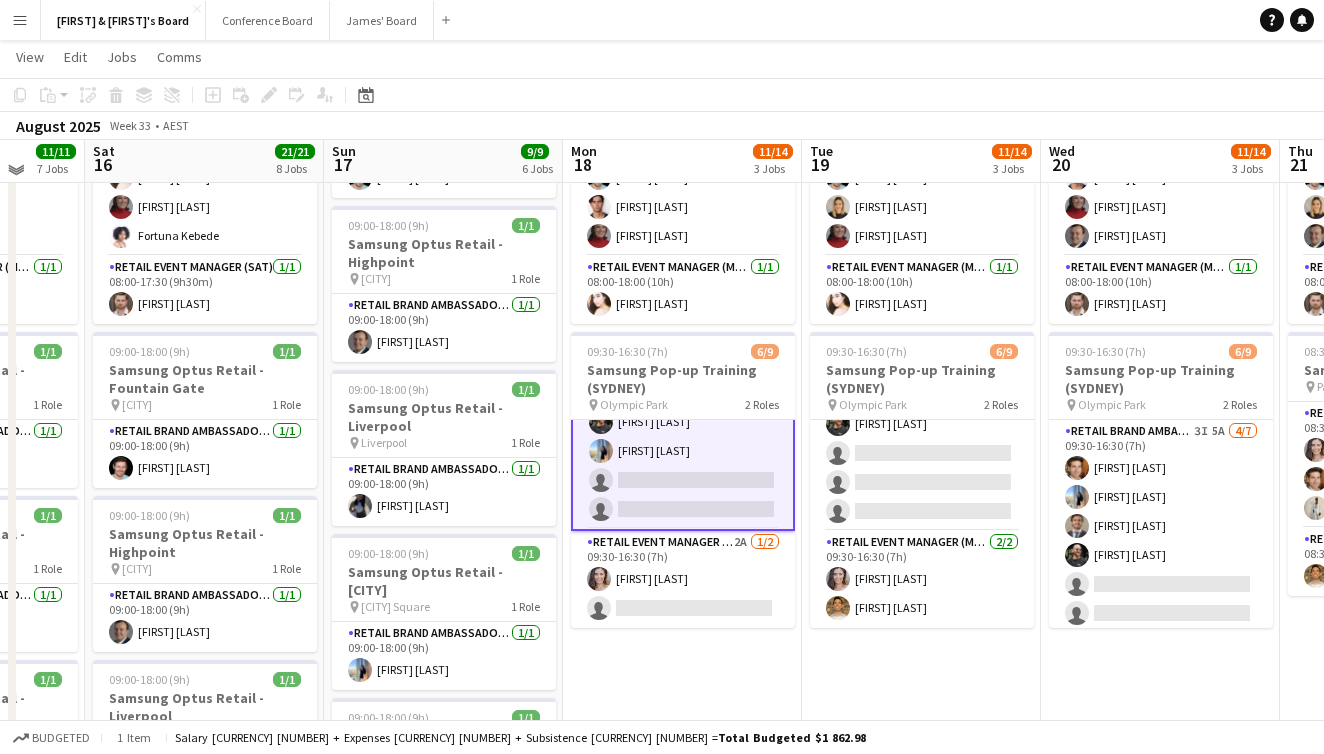 scroll, scrollTop: 1214, scrollLeft: 0, axis: vertical 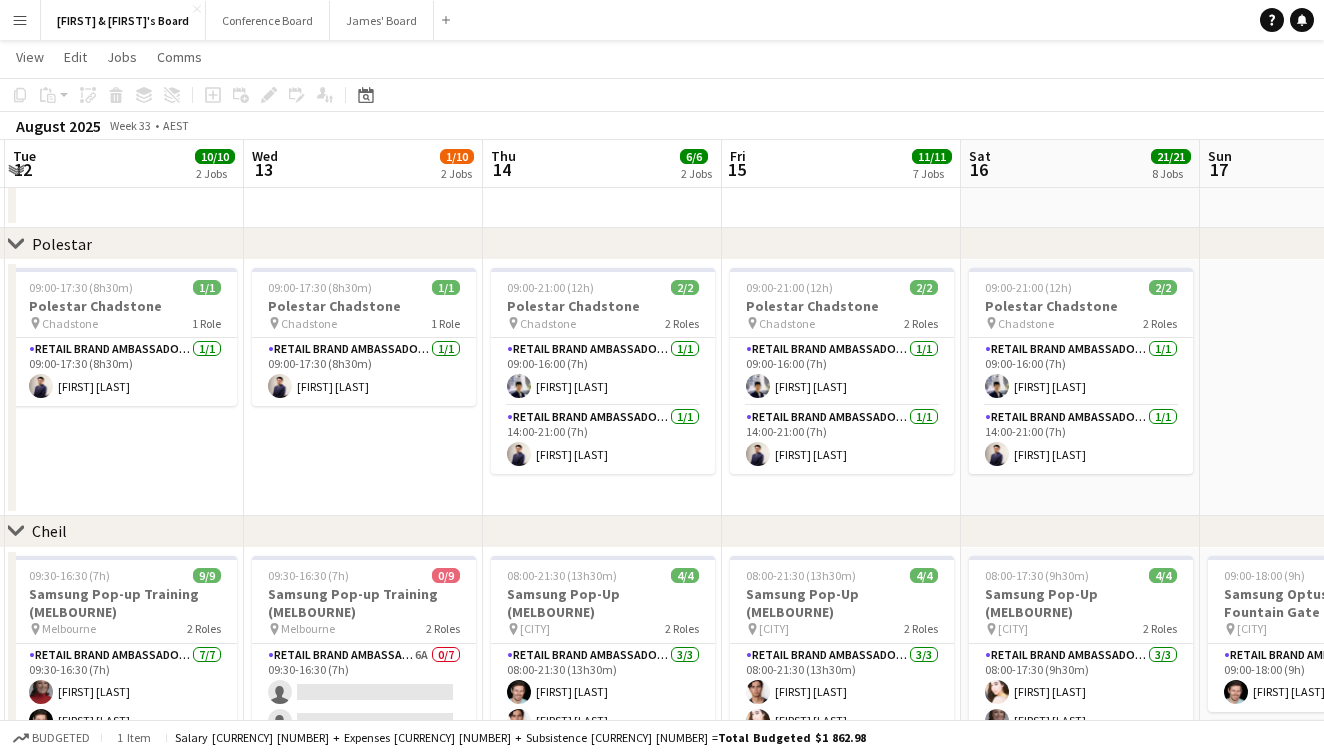 click on "Menu" at bounding box center (20, 20) 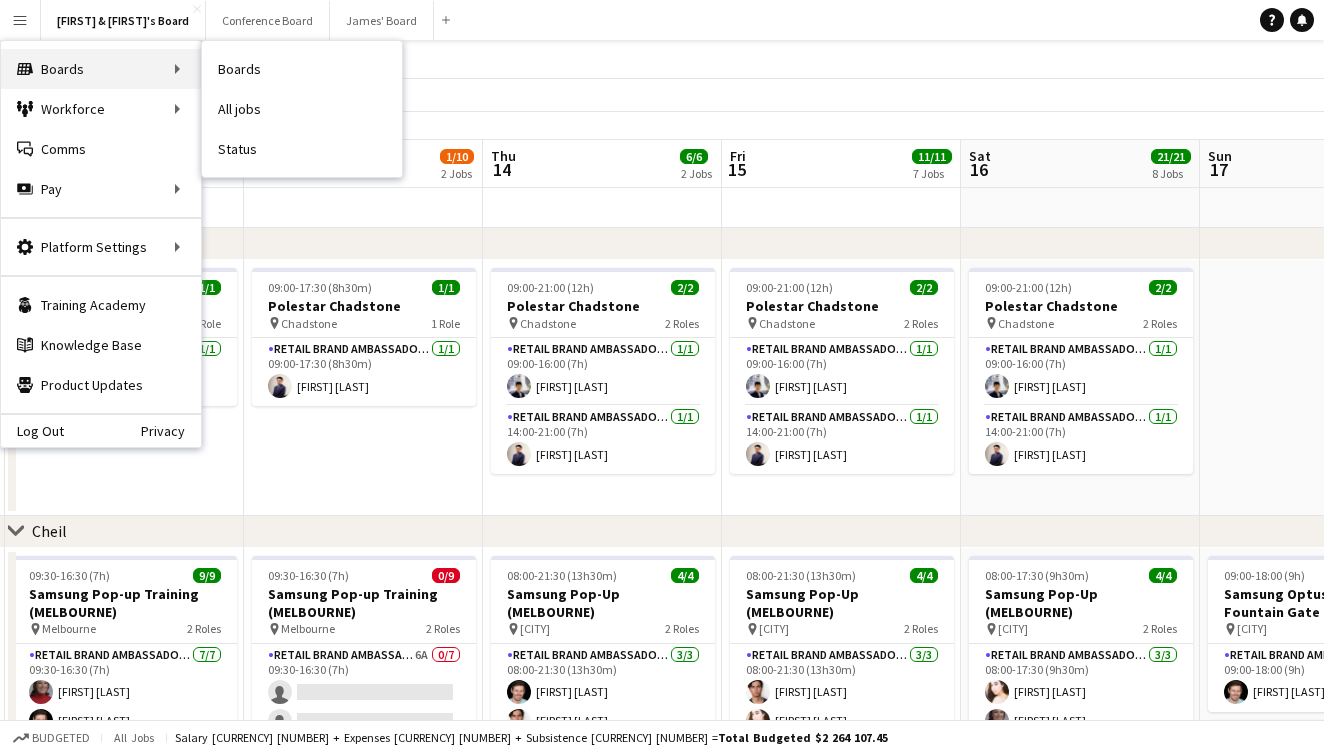 click on "Boards
Boards" at bounding box center [101, 69] 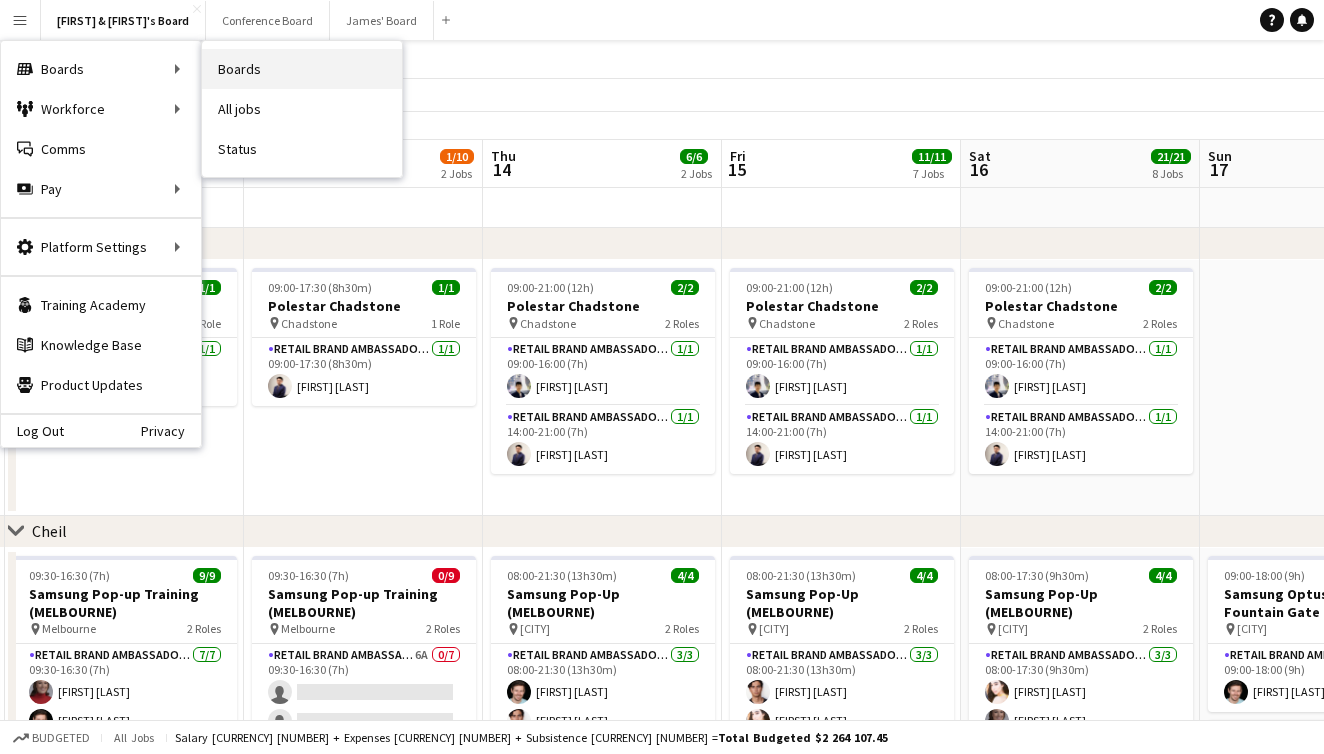click on "Boards" at bounding box center (302, 69) 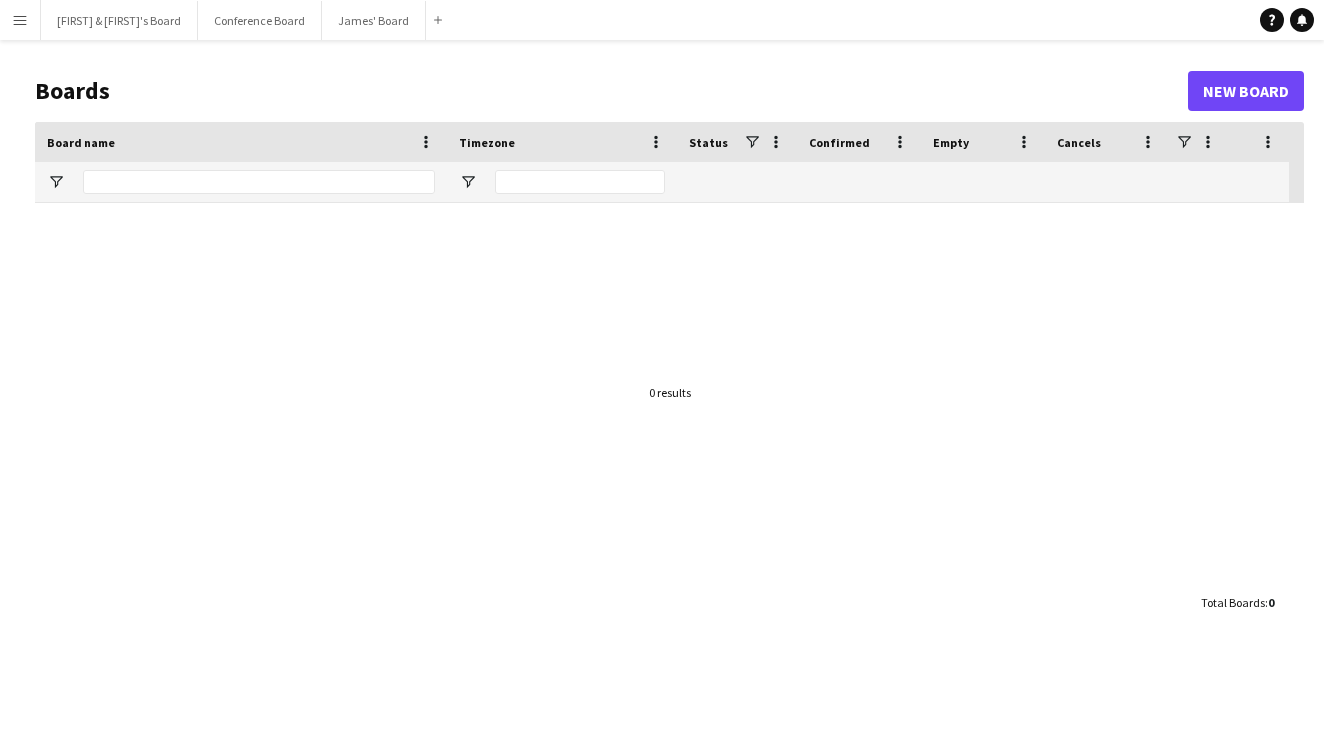 scroll, scrollTop: 0, scrollLeft: 0, axis: both 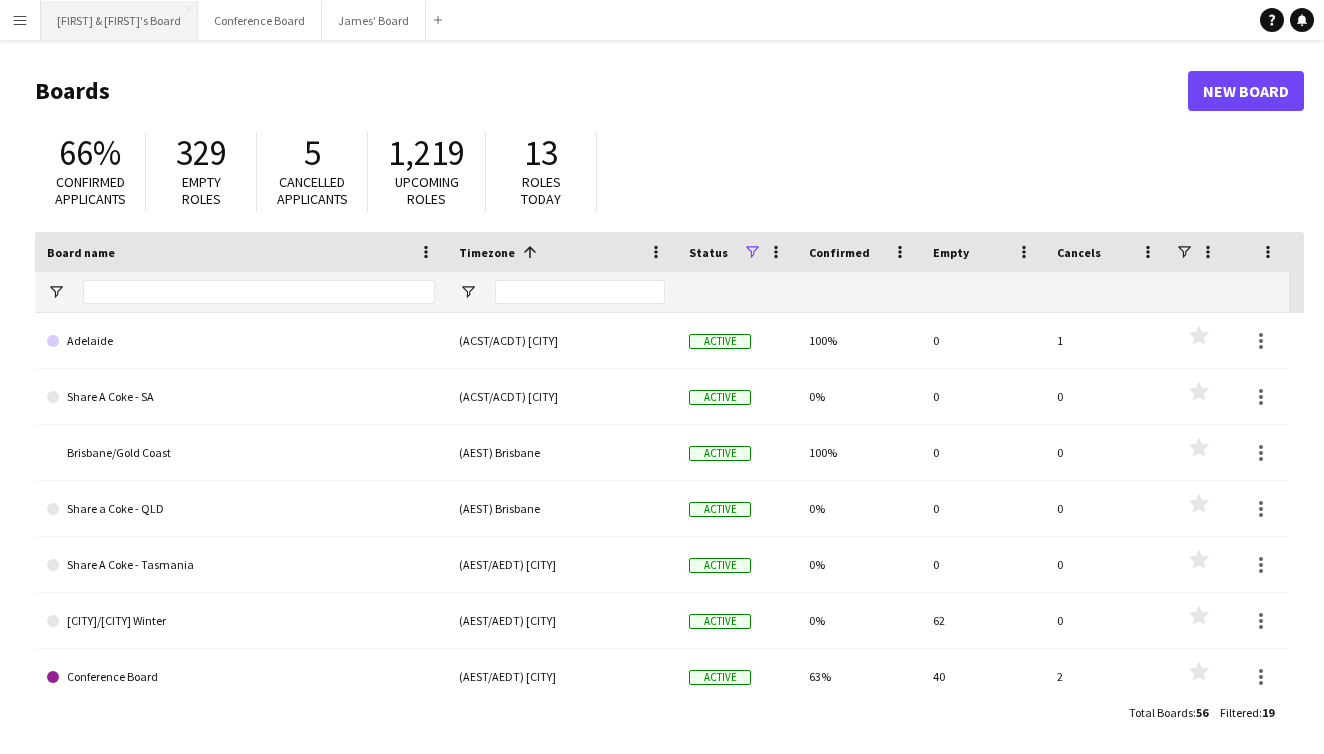 click on "[FIRST] & [FIRST]'s Board
Close" at bounding box center (119, 20) 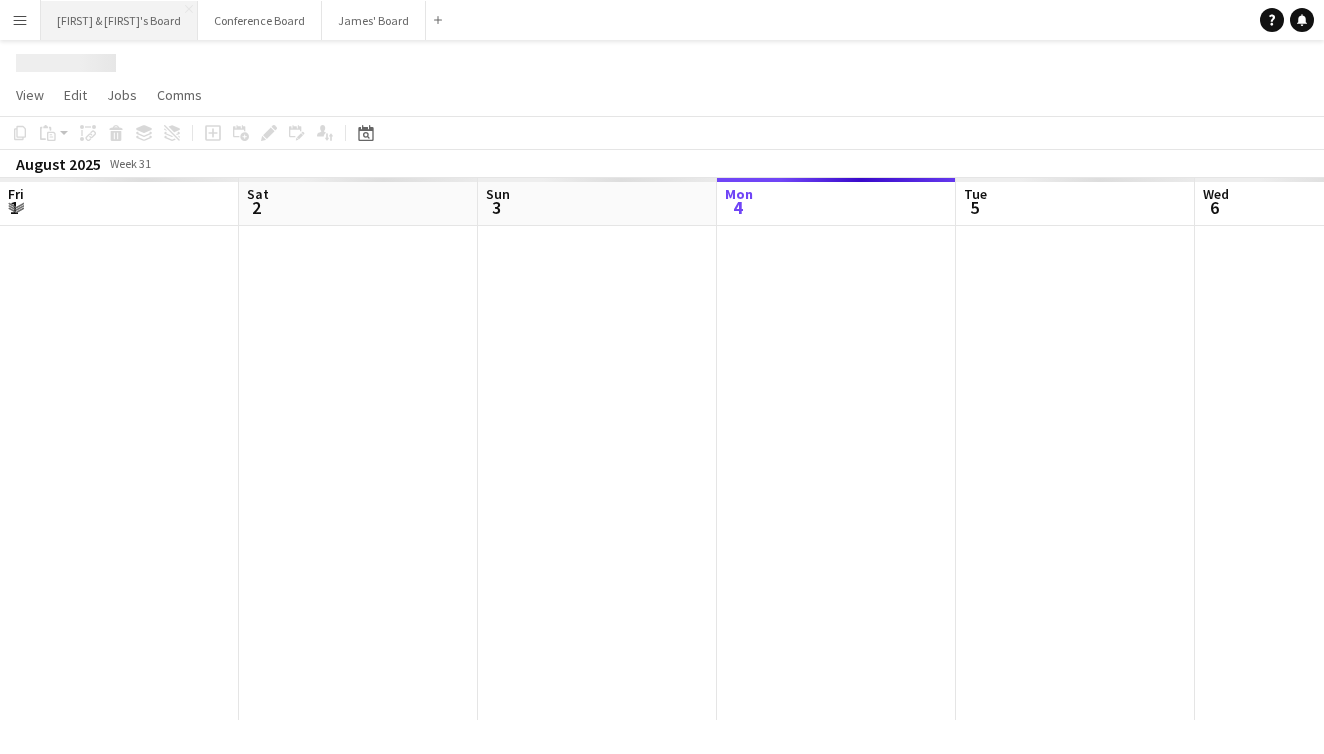 scroll, scrollTop: 0, scrollLeft: 478, axis: horizontal 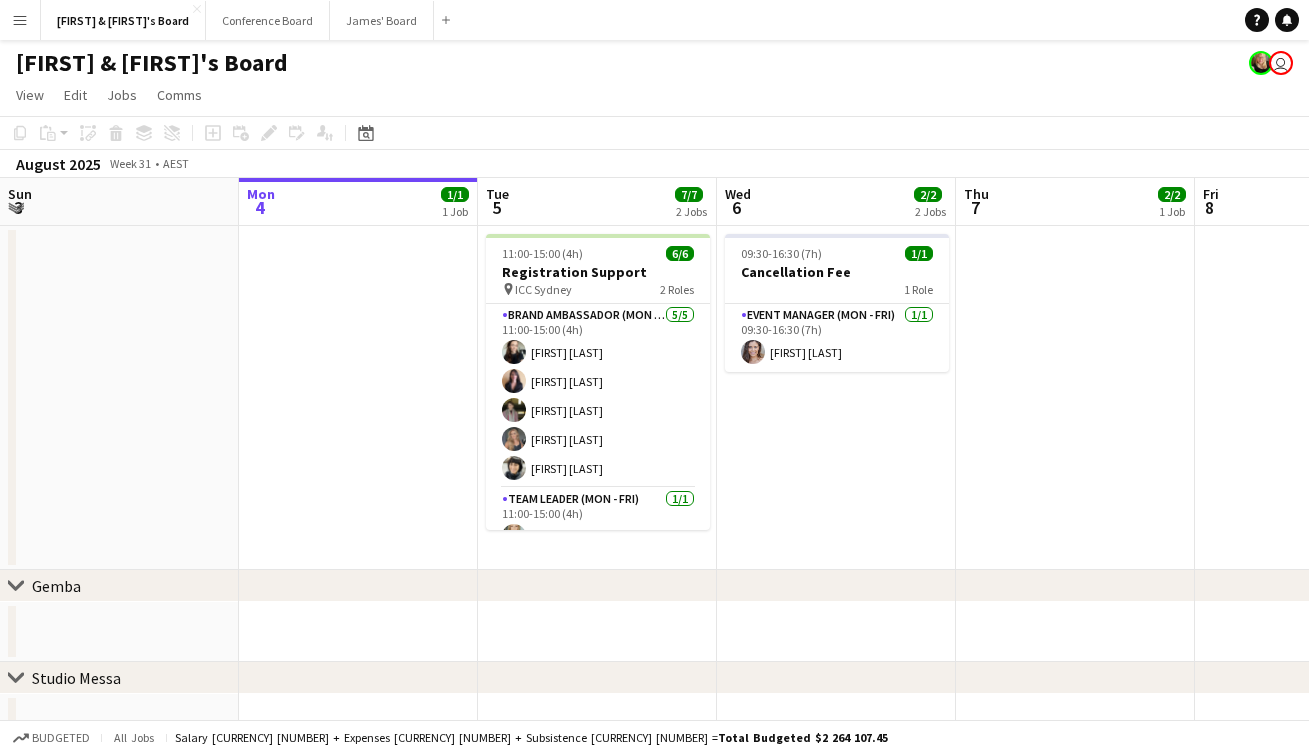 click on "Menu" at bounding box center (20, 20) 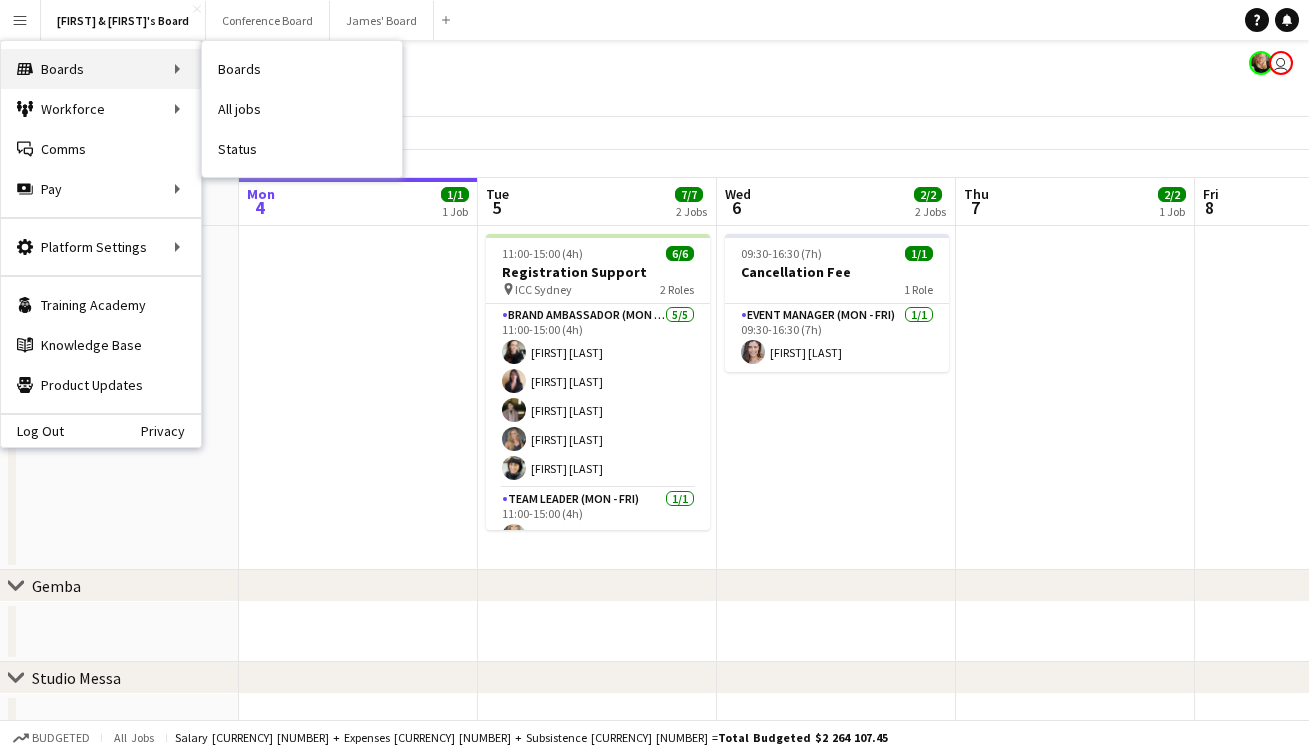 click on "Boards
Boards" at bounding box center [101, 69] 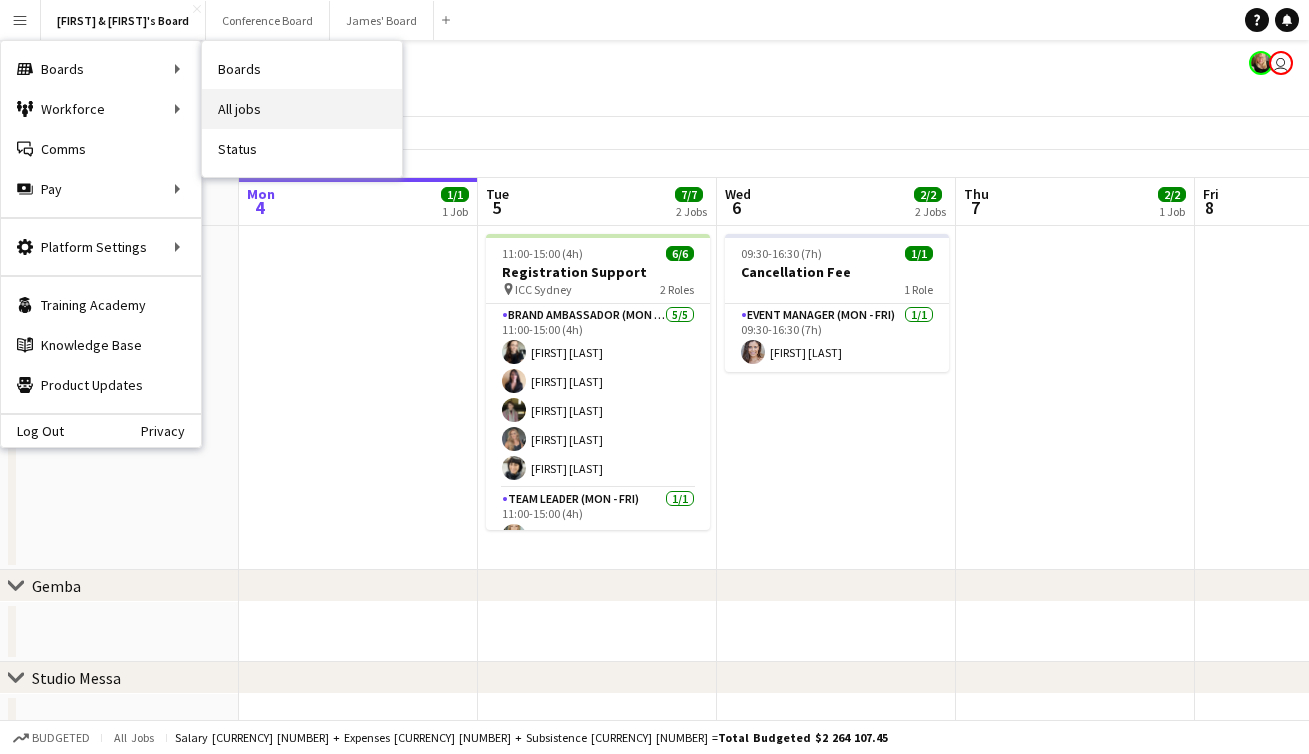 click on "All jobs" at bounding box center (302, 109) 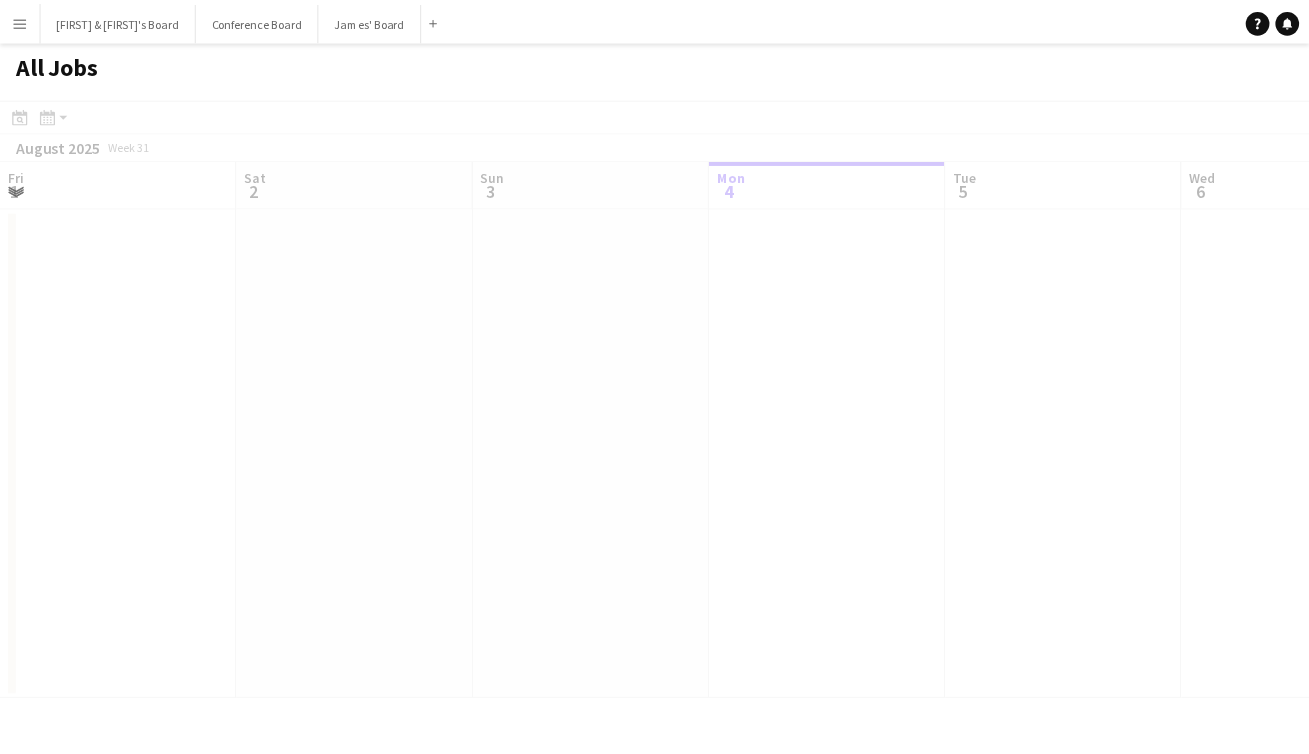scroll, scrollTop: 0, scrollLeft: 478, axis: horizontal 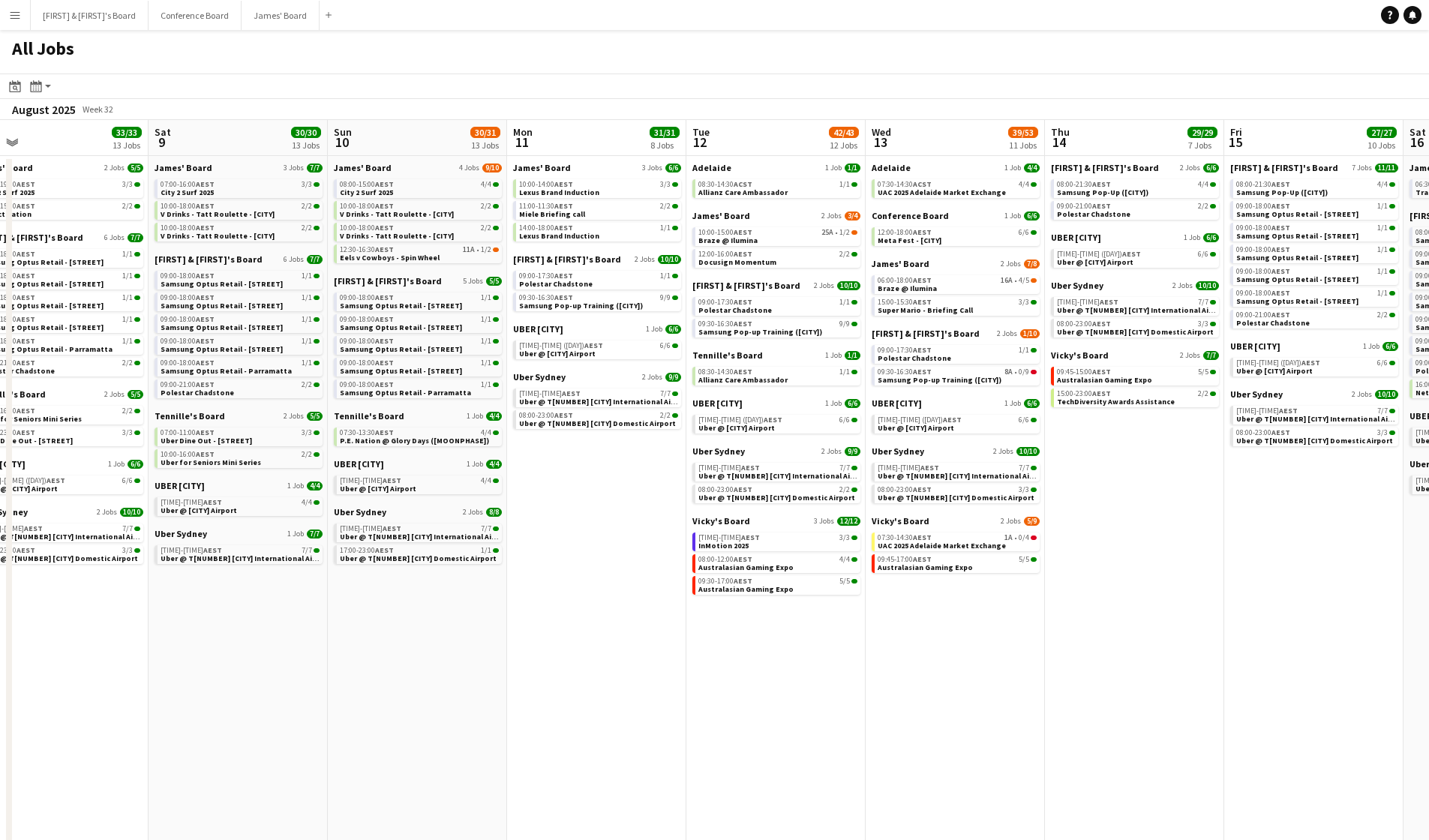 click on "Menu" at bounding box center [15, 15] 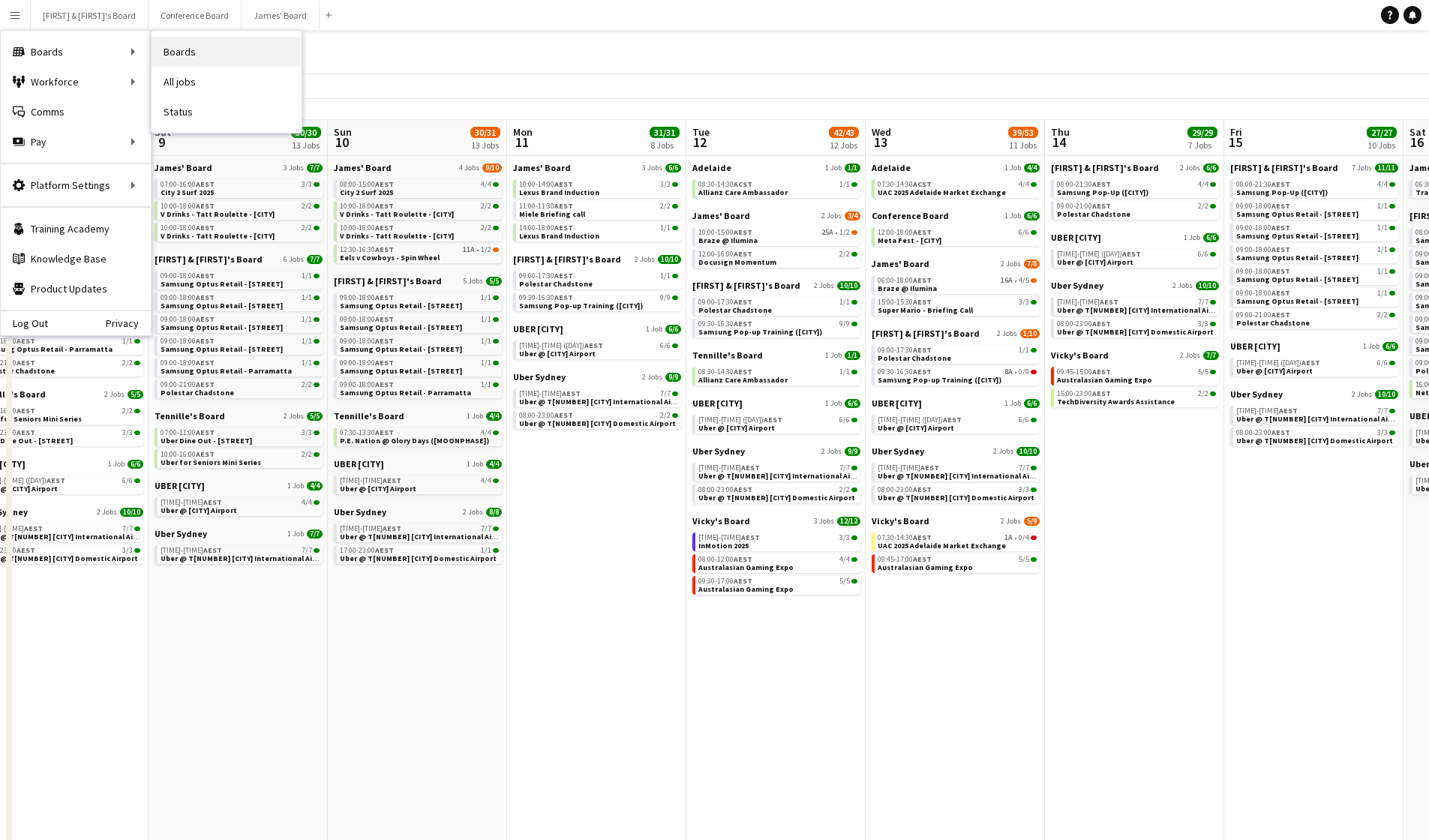 click on "Boards" at bounding box center (227, 52) 